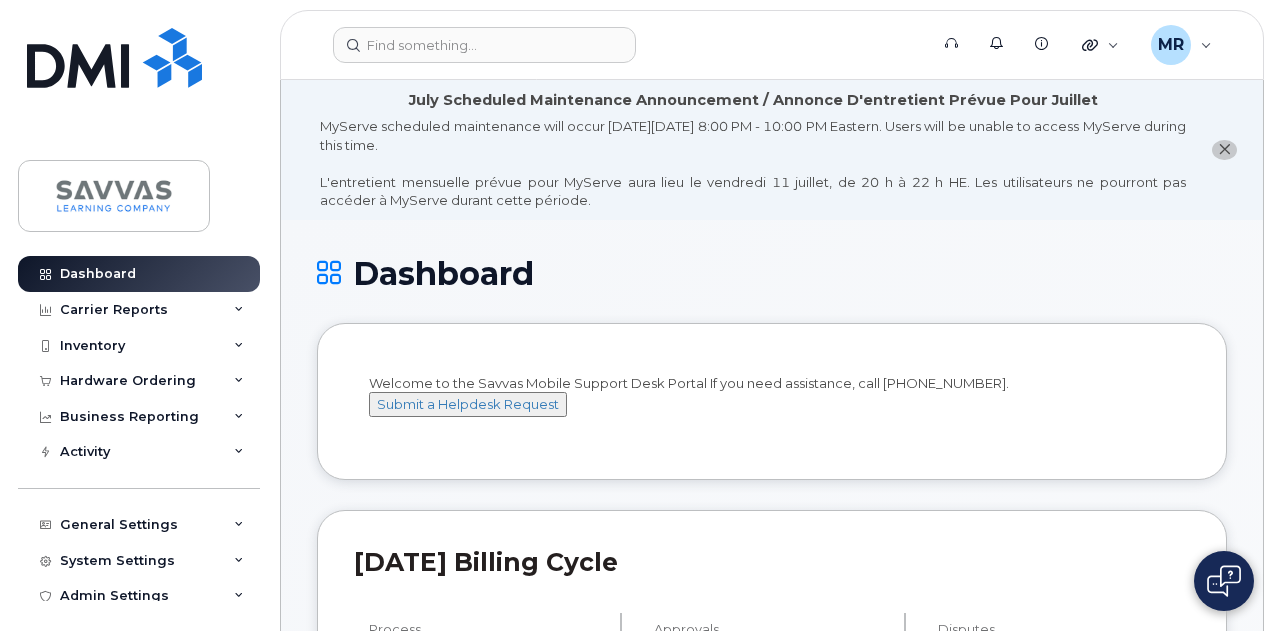 scroll, scrollTop: 0, scrollLeft: 0, axis: both 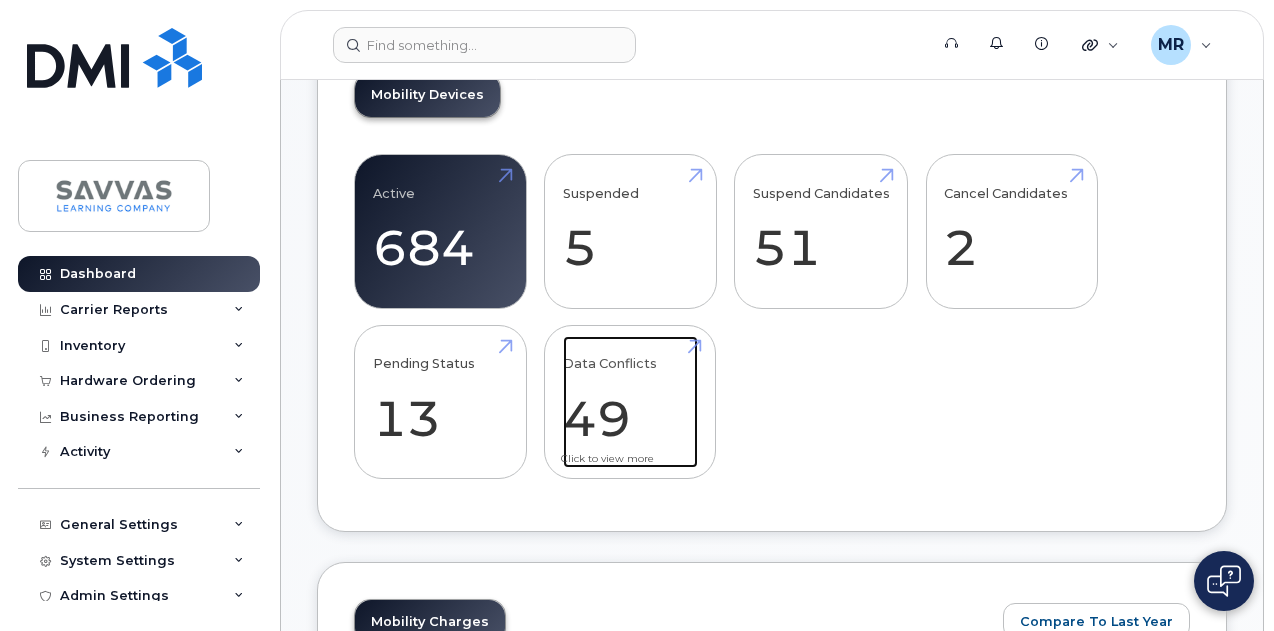 drag, startPoint x: 626, startPoint y: 459, endPoint x: 591, endPoint y: 498, distance: 52.40229 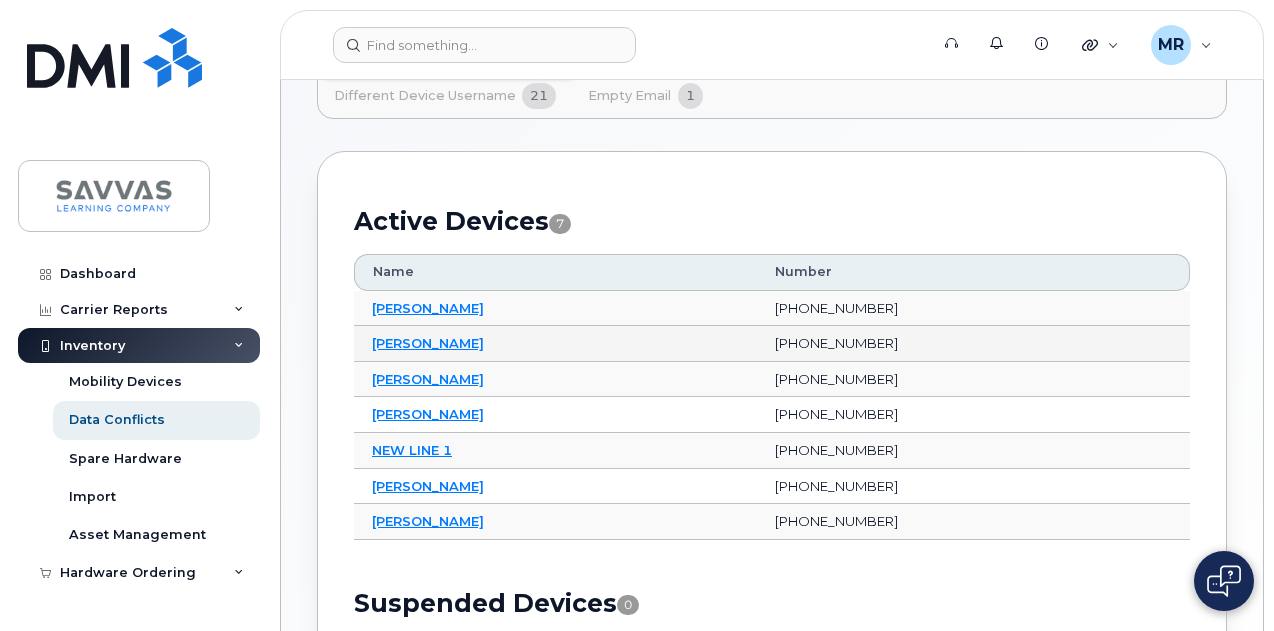 scroll, scrollTop: 2, scrollLeft: 0, axis: vertical 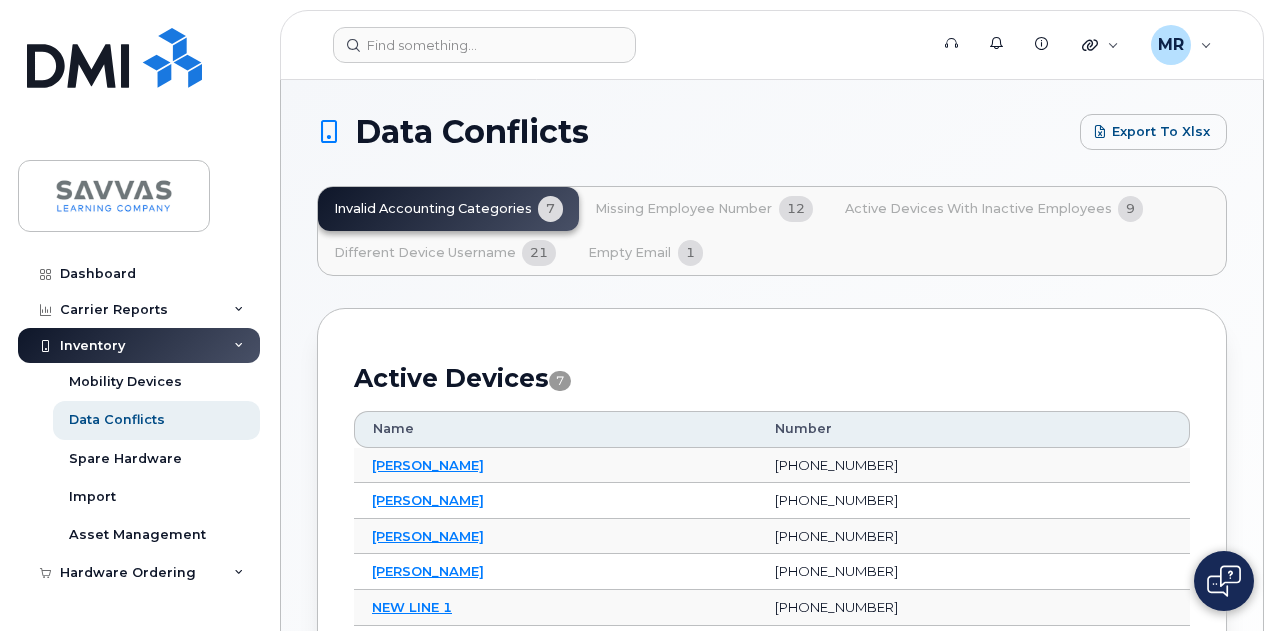 click on "Missing Employee Number" 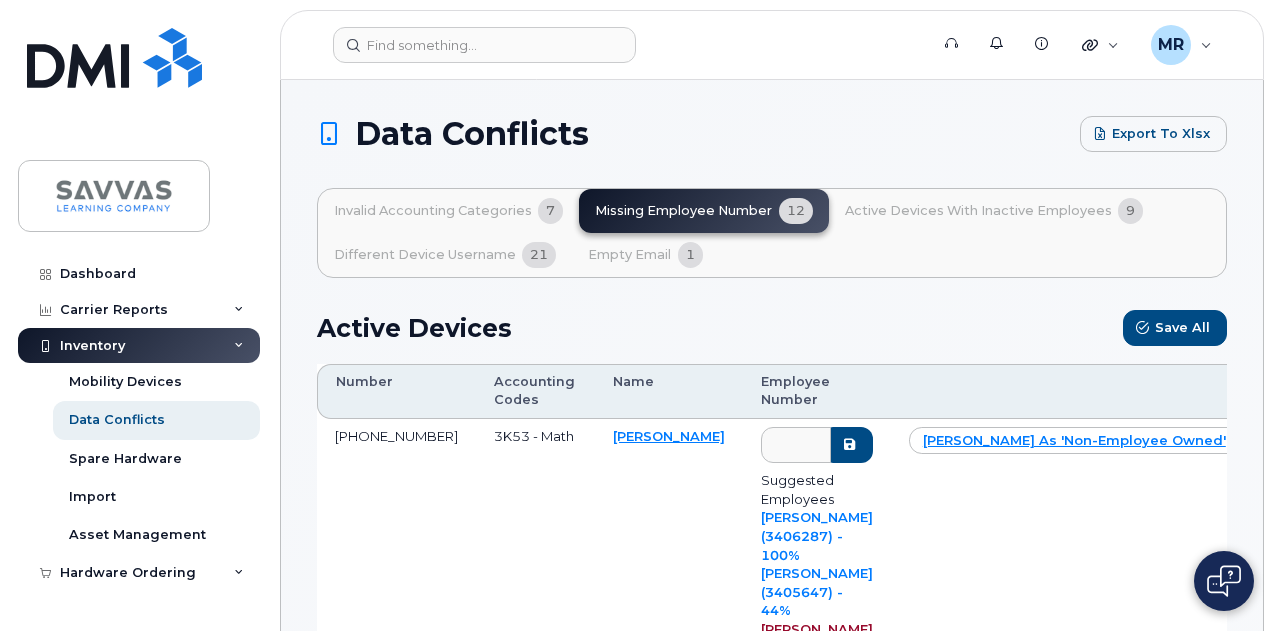 click on "Active Devices with Inactive Employees" 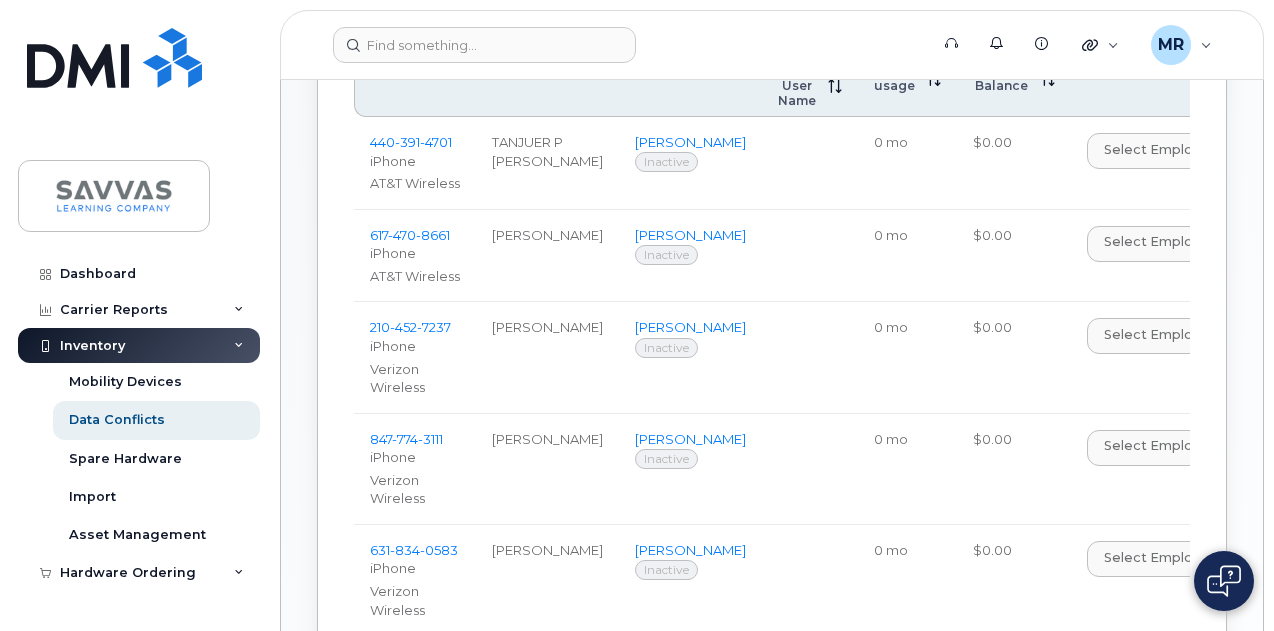 scroll, scrollTop: 0, scrollLeft: 0, axis: both 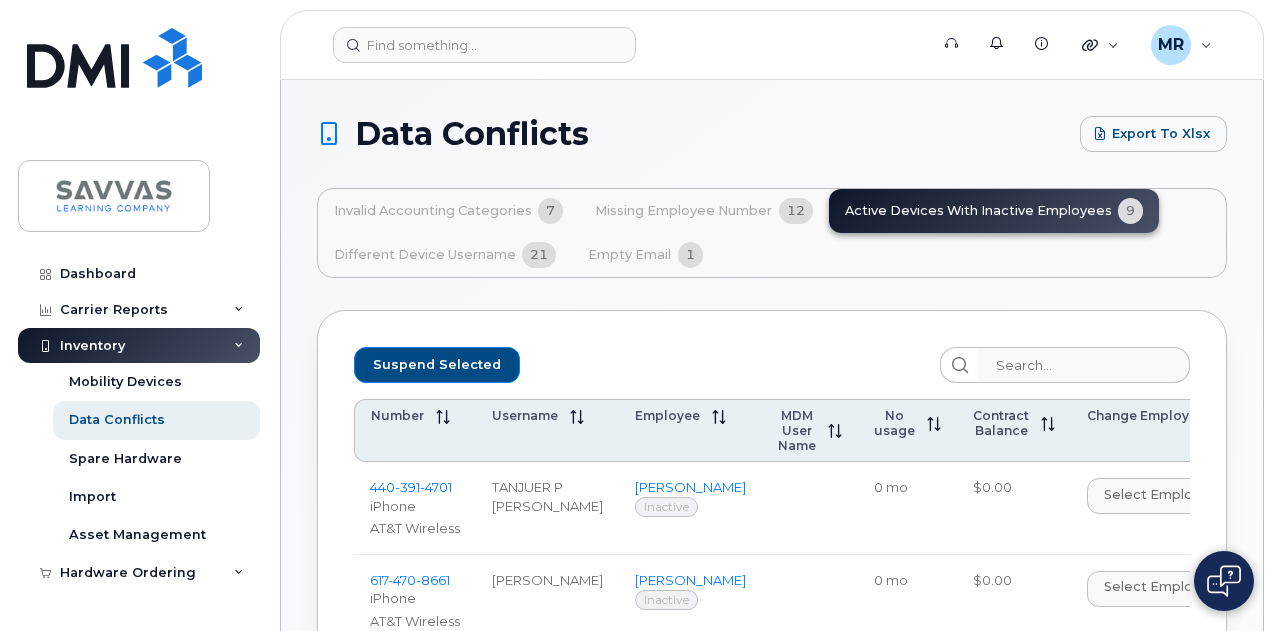 click on "Different Device Username" 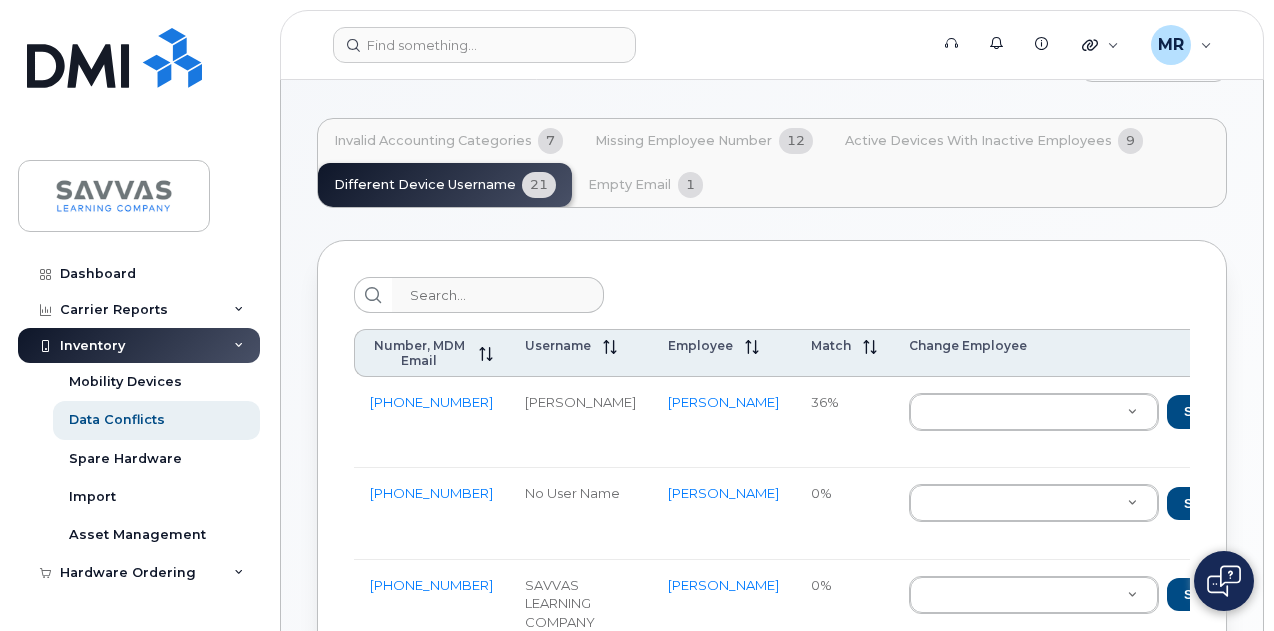 scroll, scrollTop: 0, scrollLeft: 0, axis: both 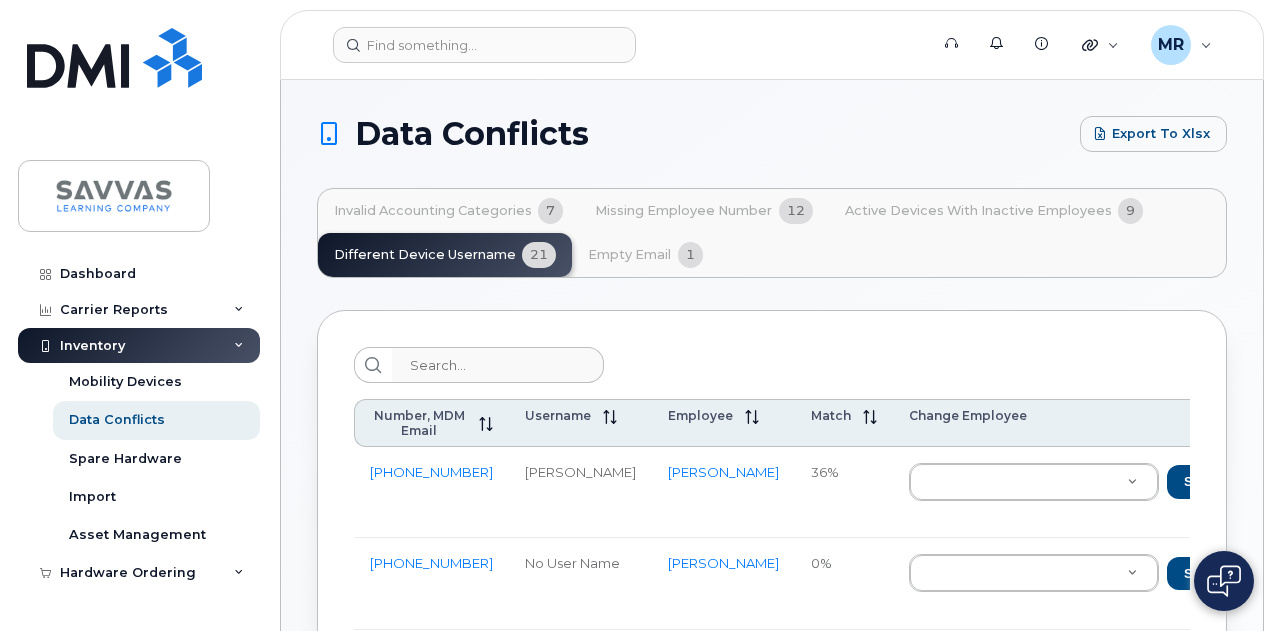 click on "Empty Email 1" 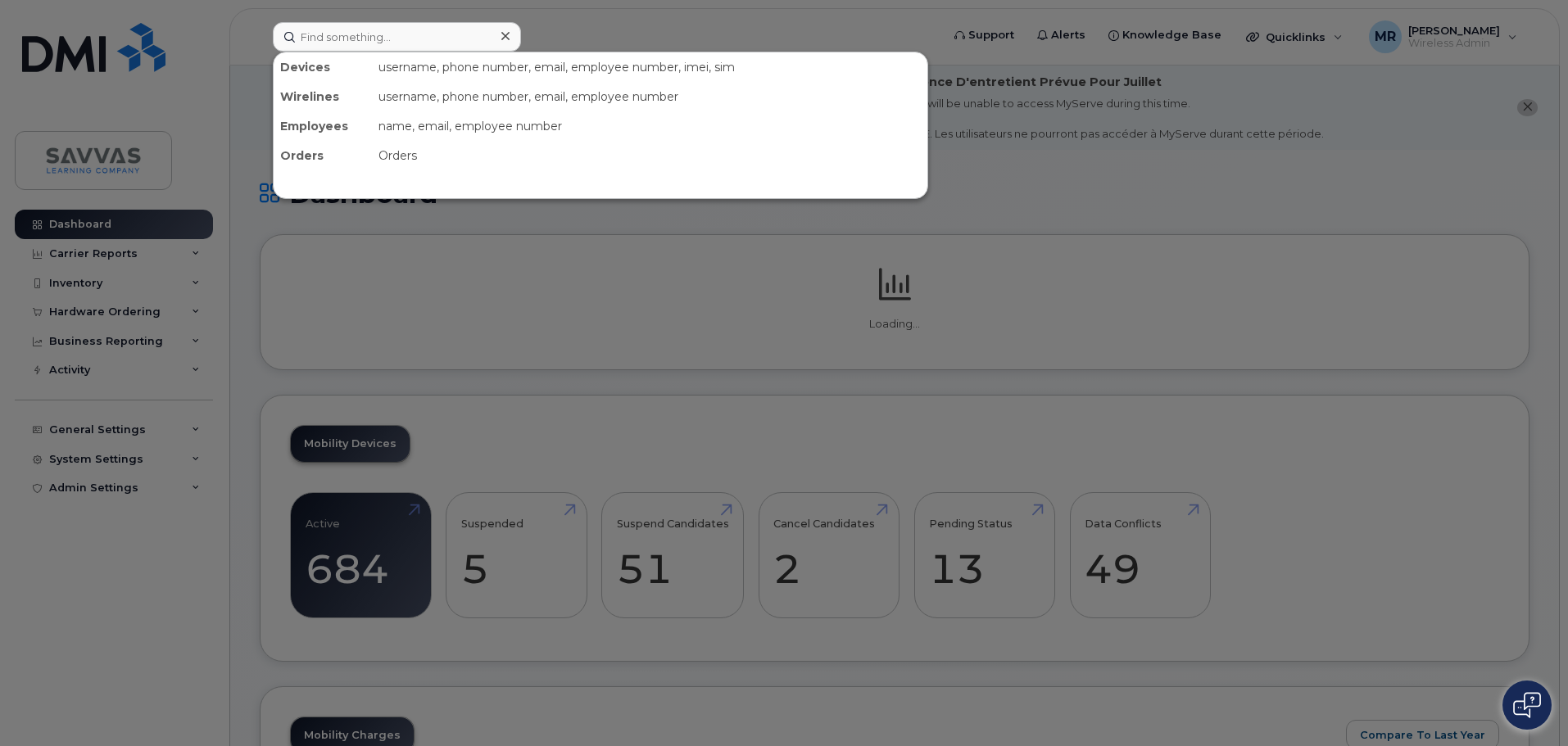 scroll, scrollTop: 0, scrollLeft: 0, axis: both 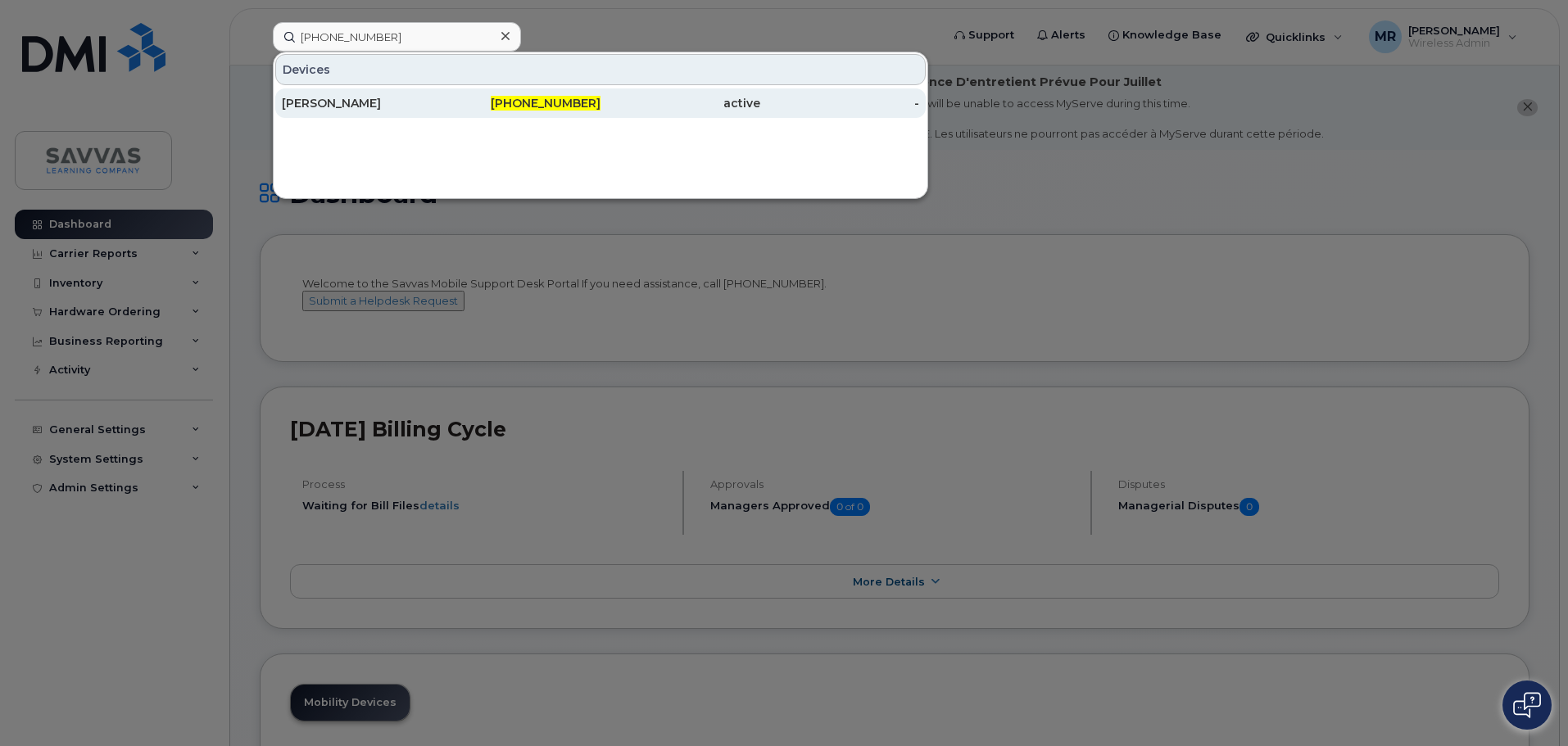 type on "201-846-3977" 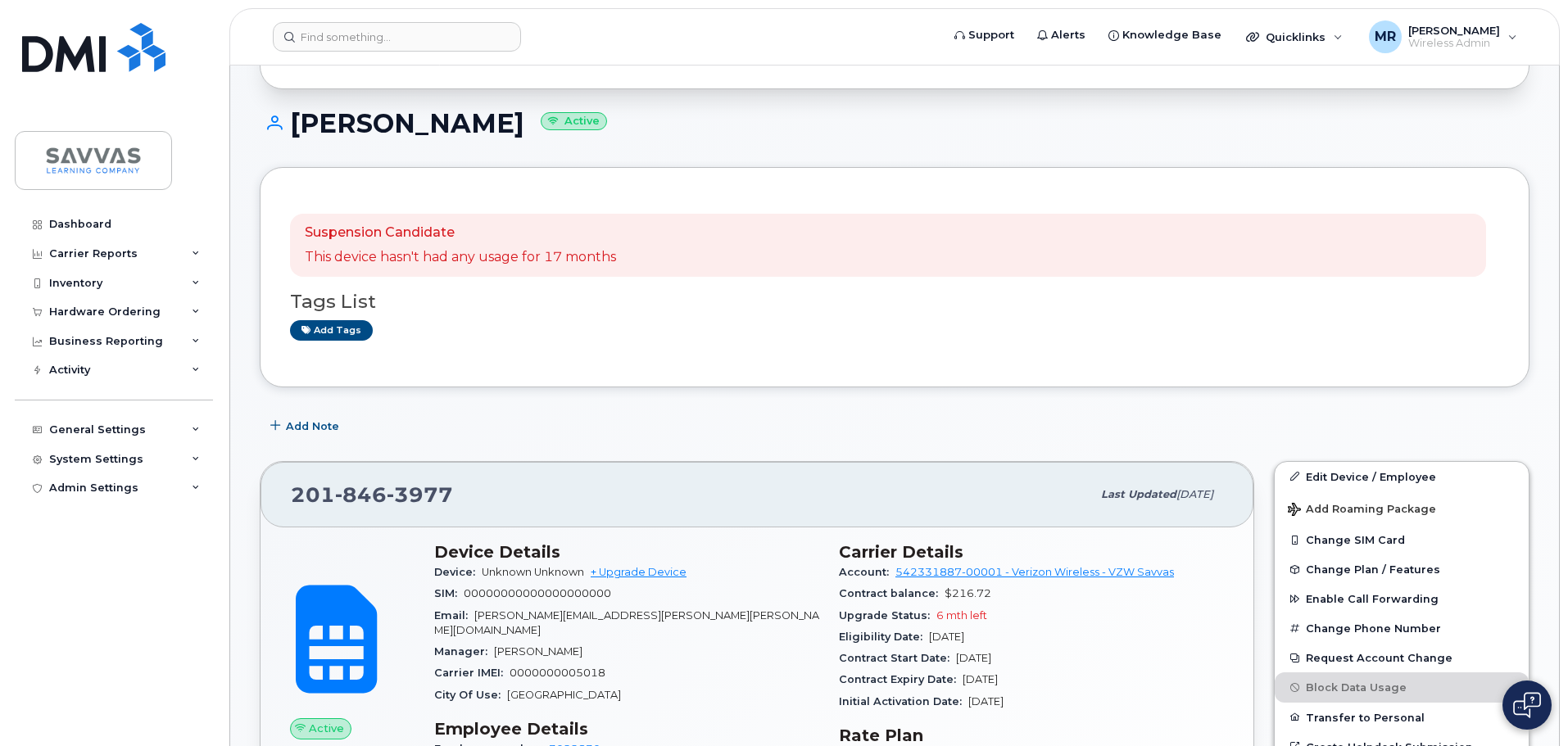 scroll, scrollTop: 0, scrollLeft: 0, axis: both 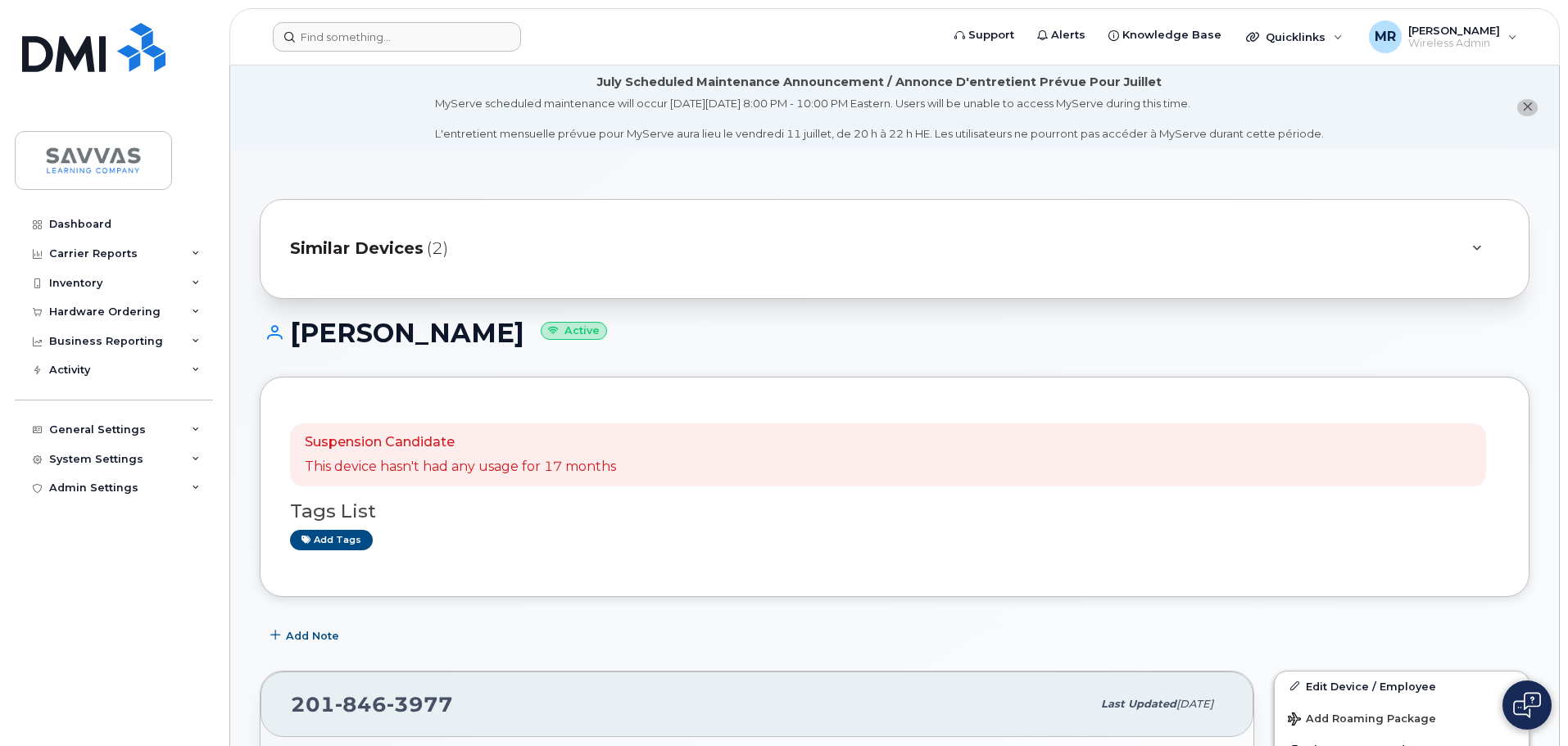 click on "Support   Alerts   Knowledge Base Quicklinks Suspend / Cancel Device Change SIM Card Enable Call Forwarding Reset VM Password Add Roaming Package Order New Device Add Device Transfer Line In MR Magali Ramirez-Sanchez Wireless Admin English Français Adjust Account View Verizon Wireless 542331887-00001 VZW Savvas AT&T Wireless 287297097119 T-Mobile 971487789  Sign out" at bounding box center [895, 37] 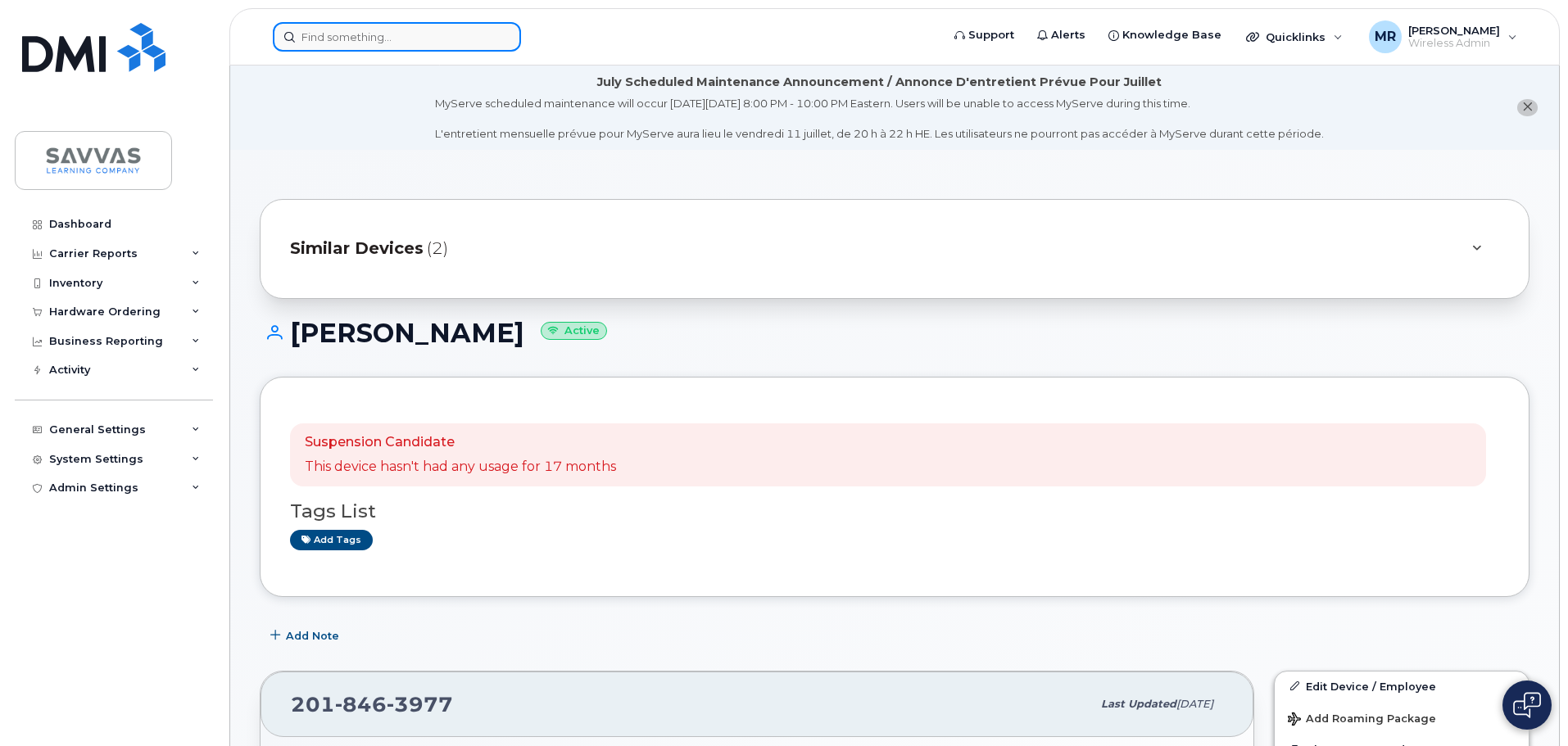click at bounding box center (397, 37) 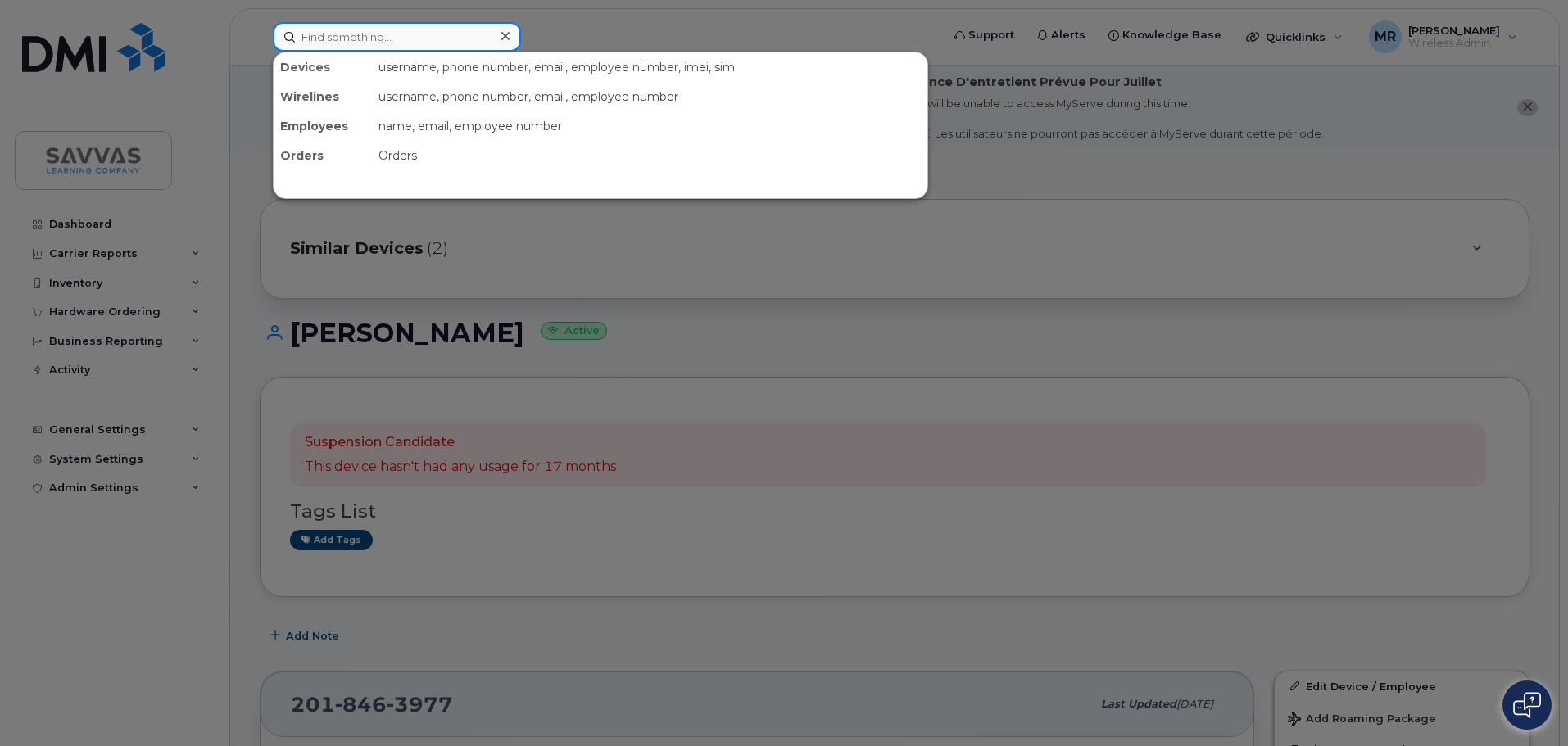 paste on "213-348-3354" 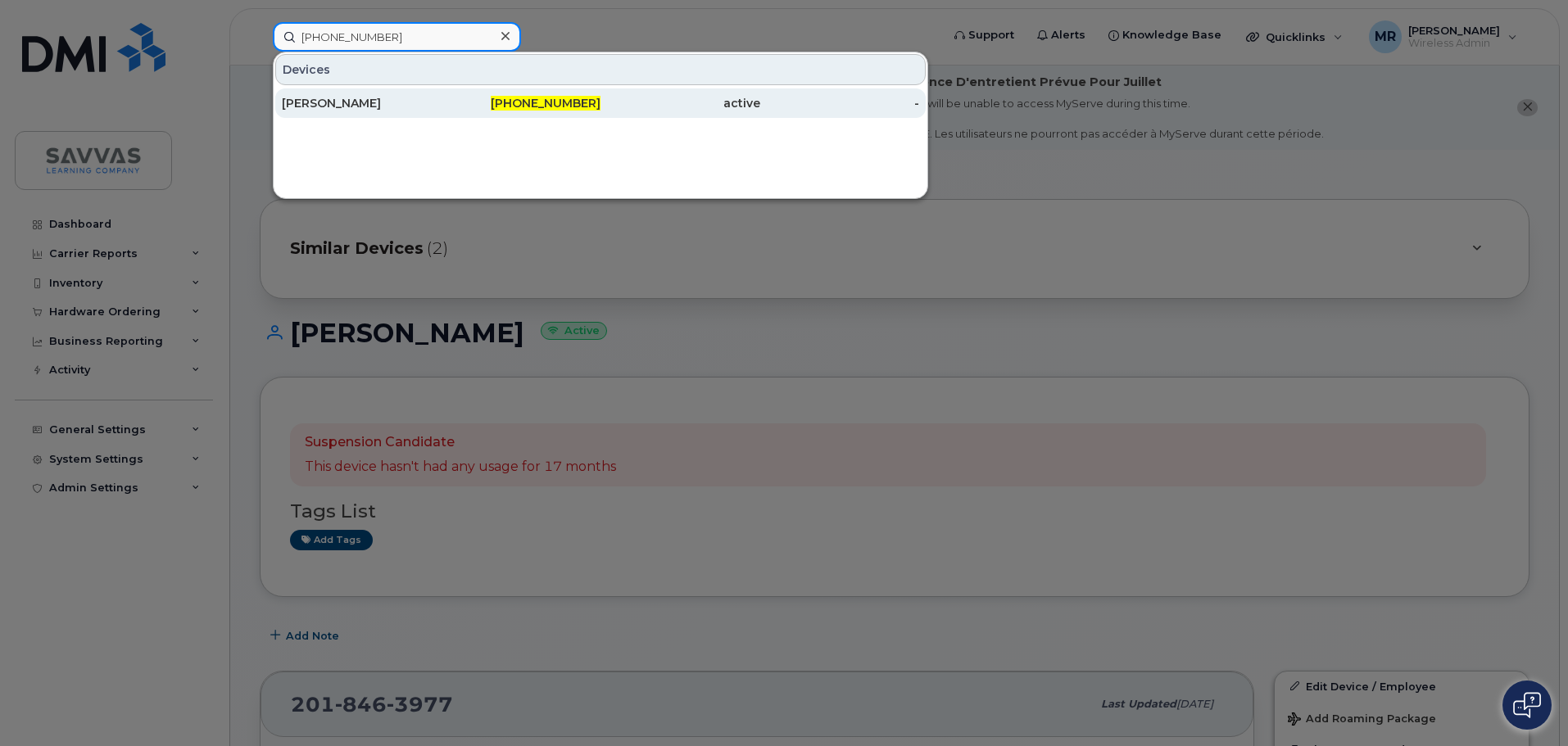 type on "213-348-3354" 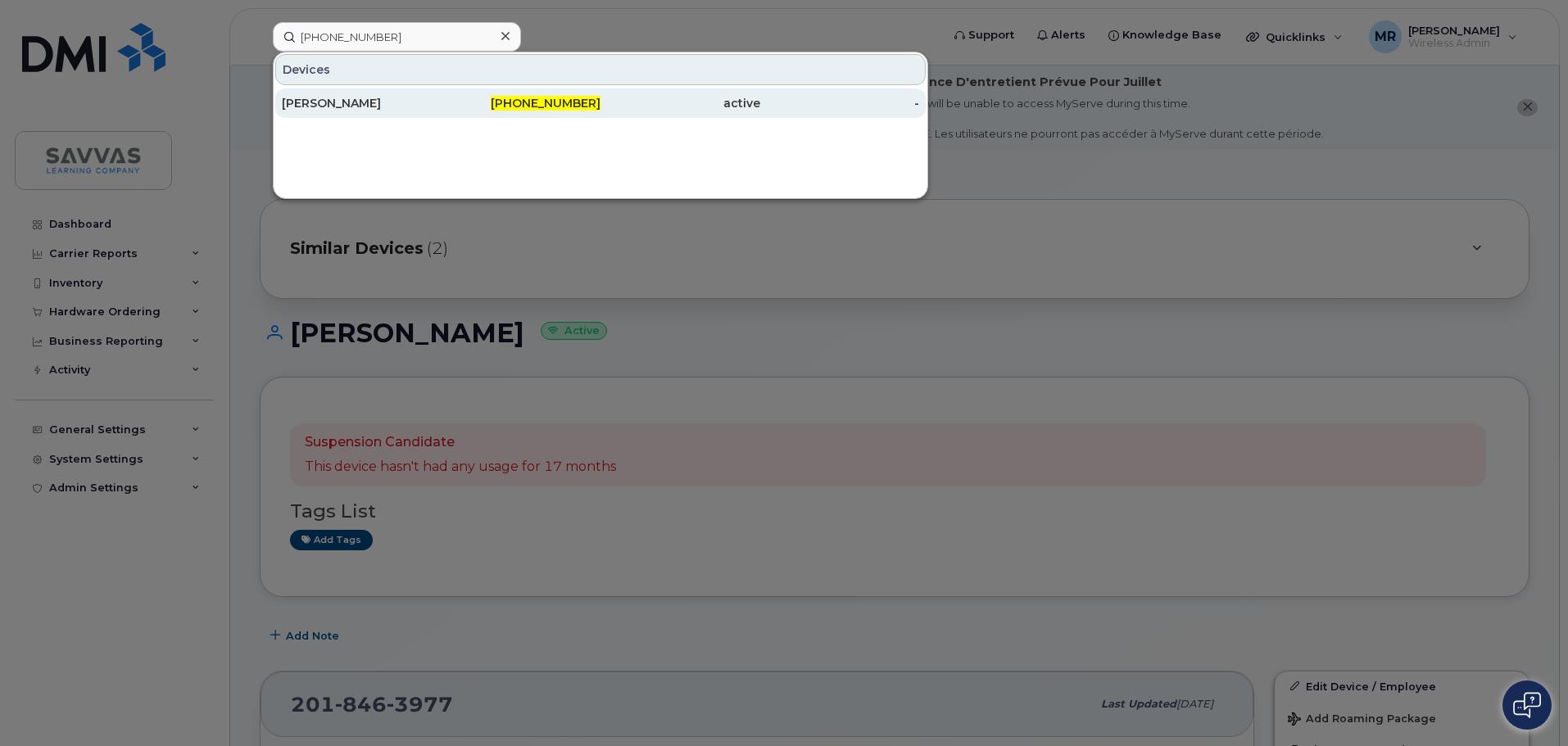 click on "MAUREEN ORTIZ" at bounding box center [361, 103] 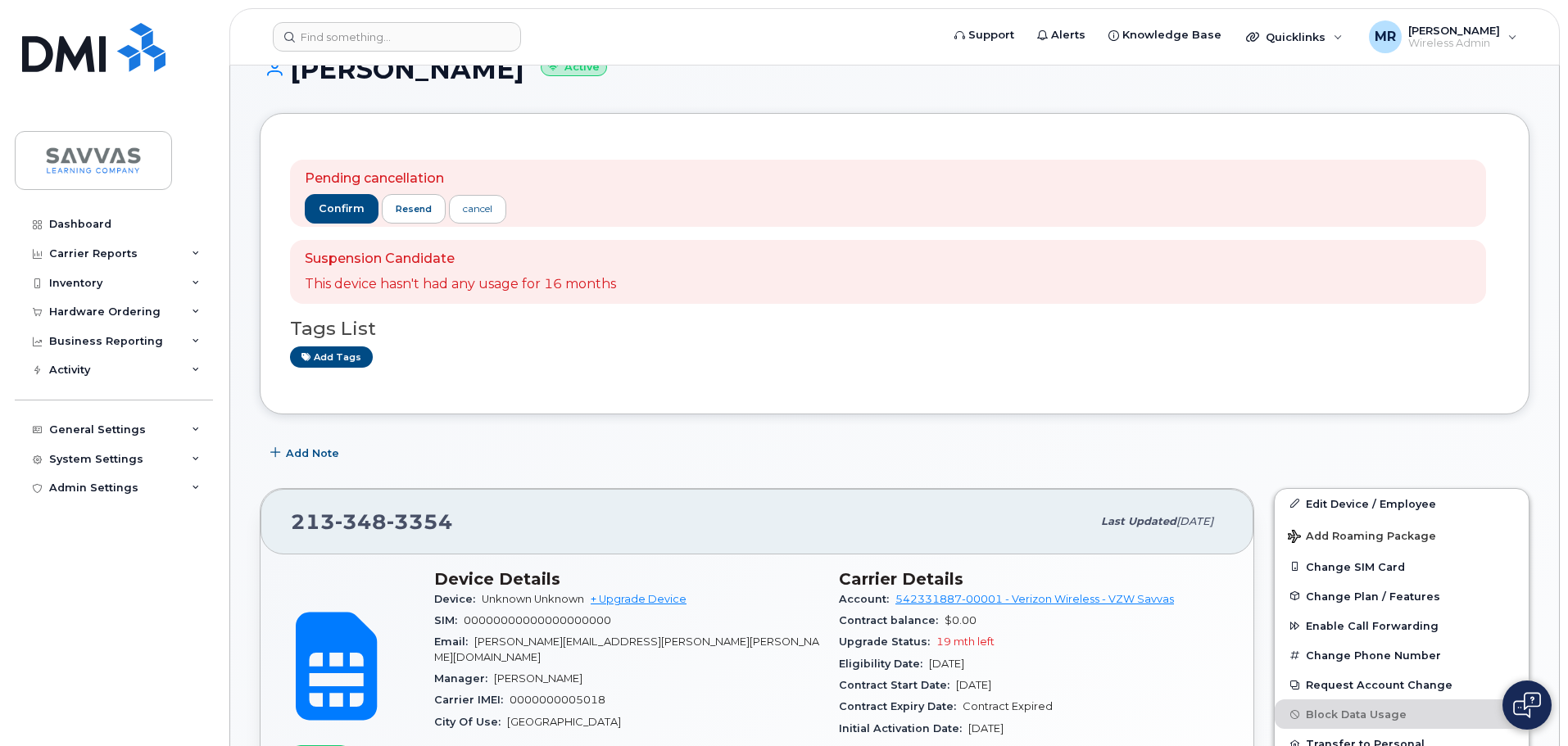 scroll, scrollTop: 0, scrollLeft: 0, axis: both 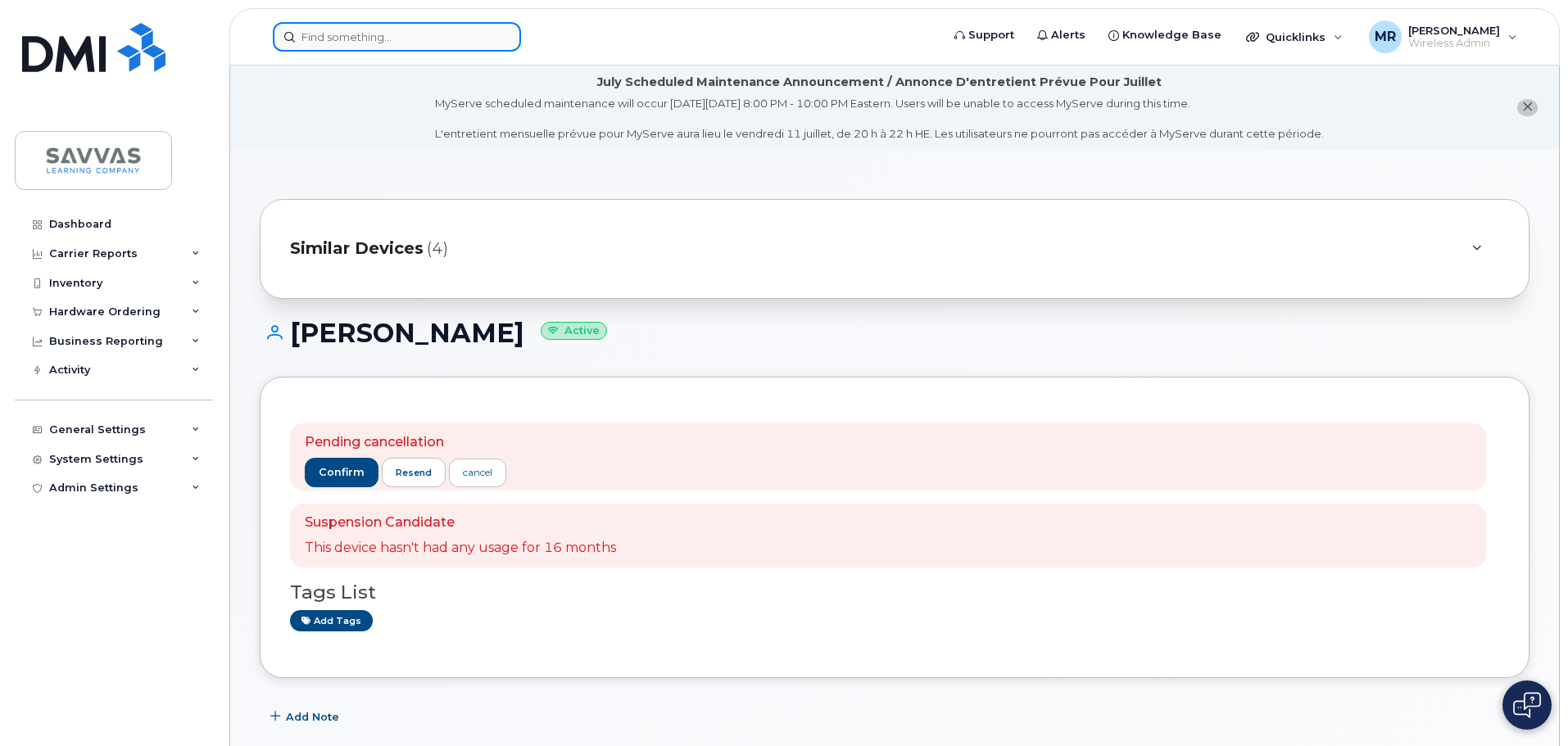 click at bounding box center (397, 37) 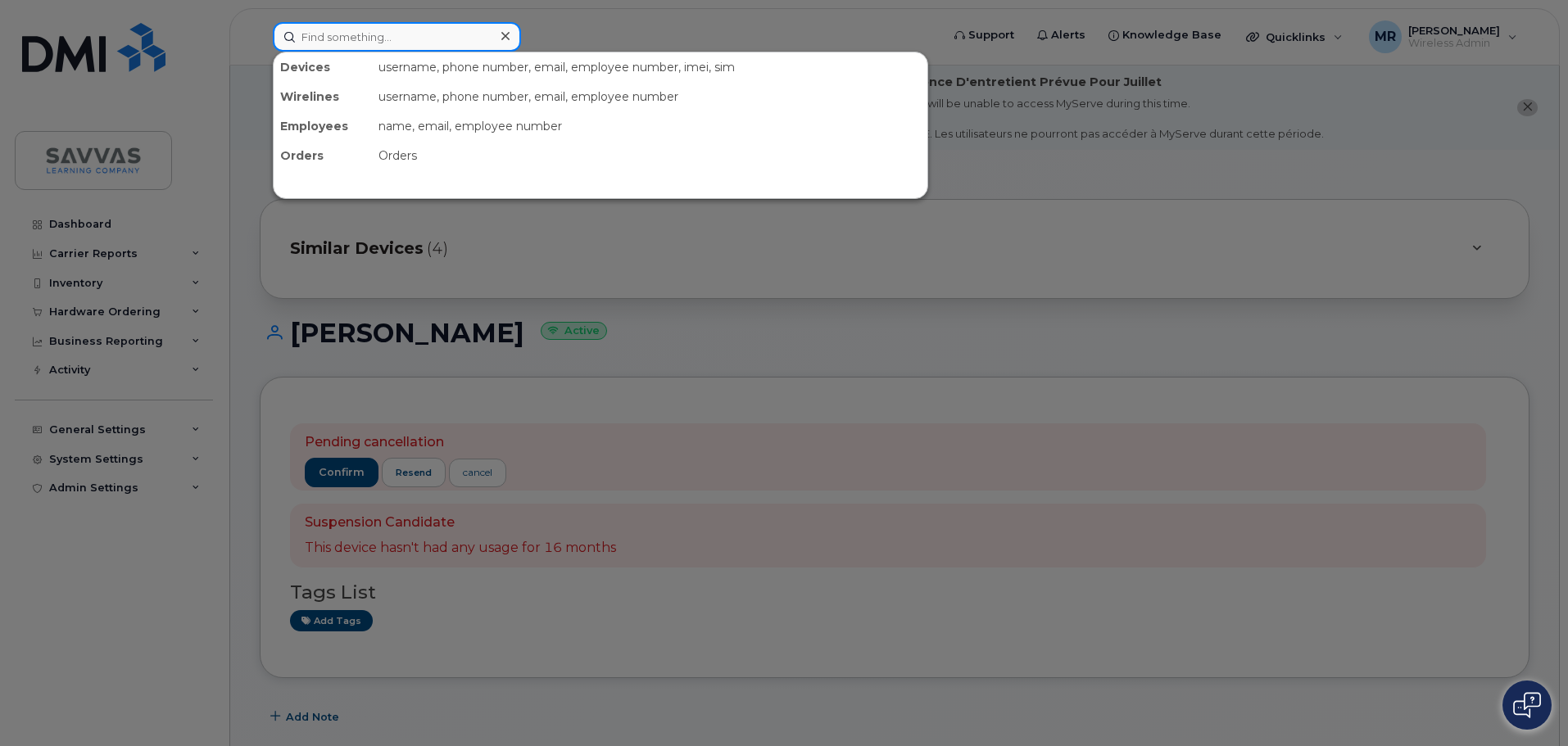 paste on "[PHONE_NUMBER]" 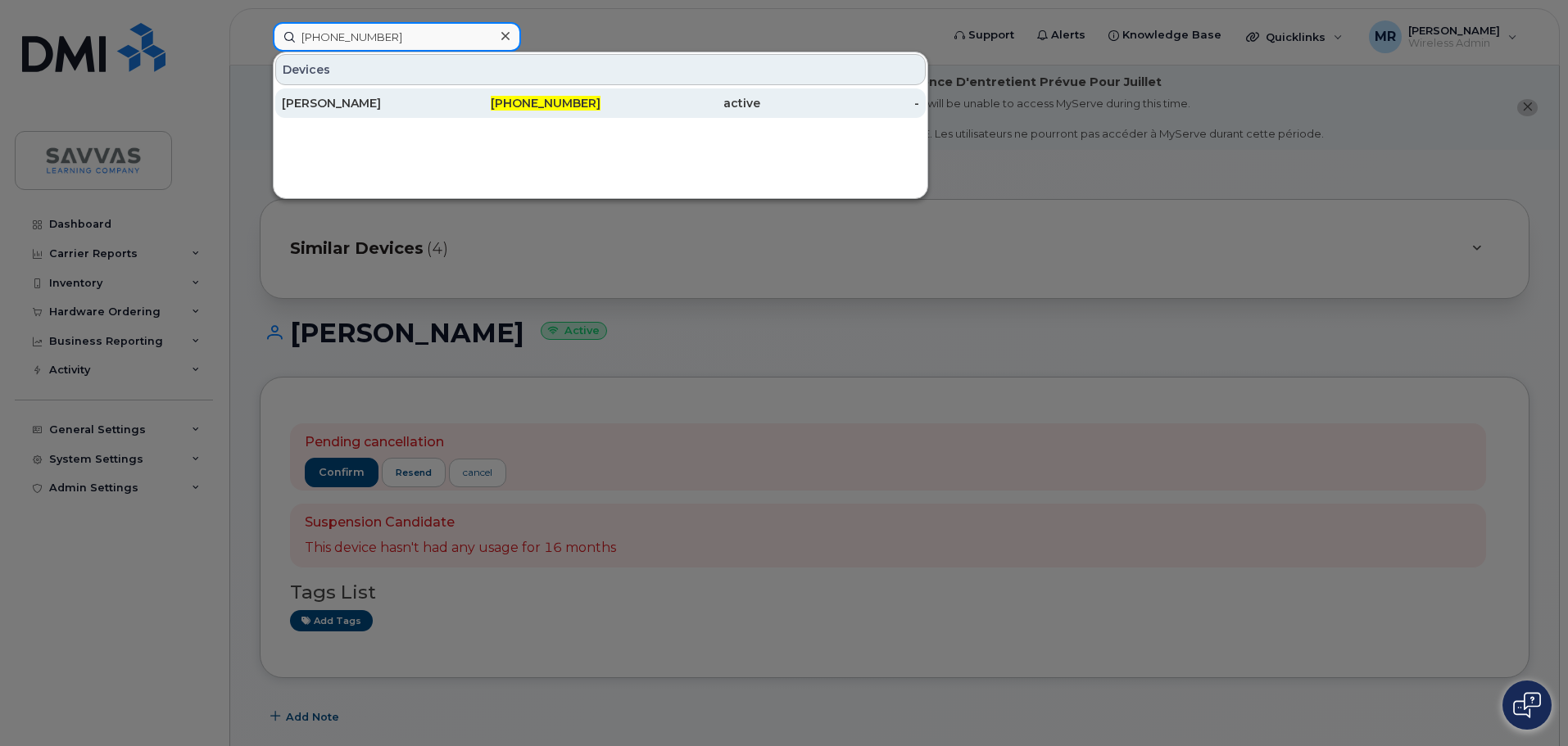 type on "[PHONE_NUMBER]" 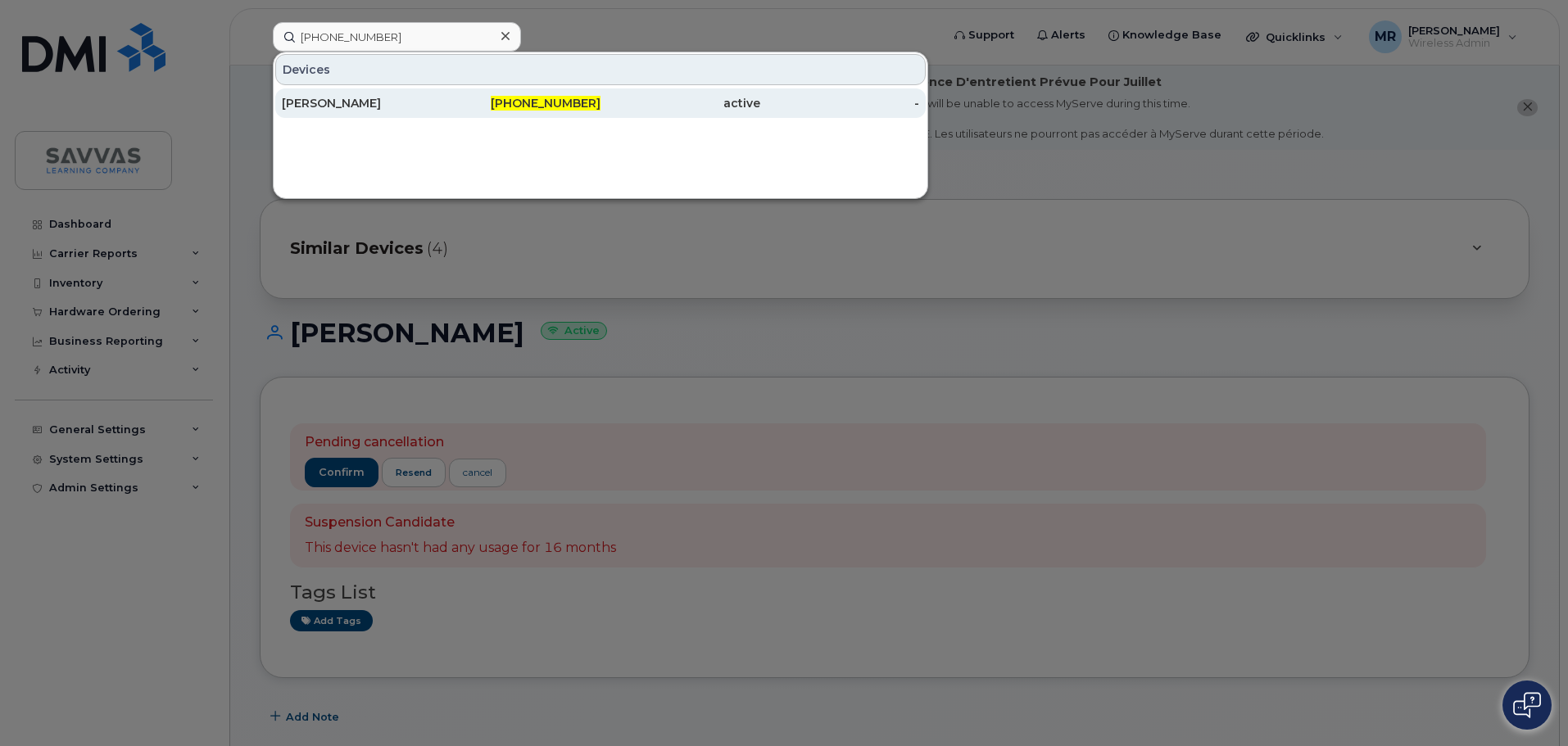 click on "[PERSON_NAME]" at bounding box center [361, 103] 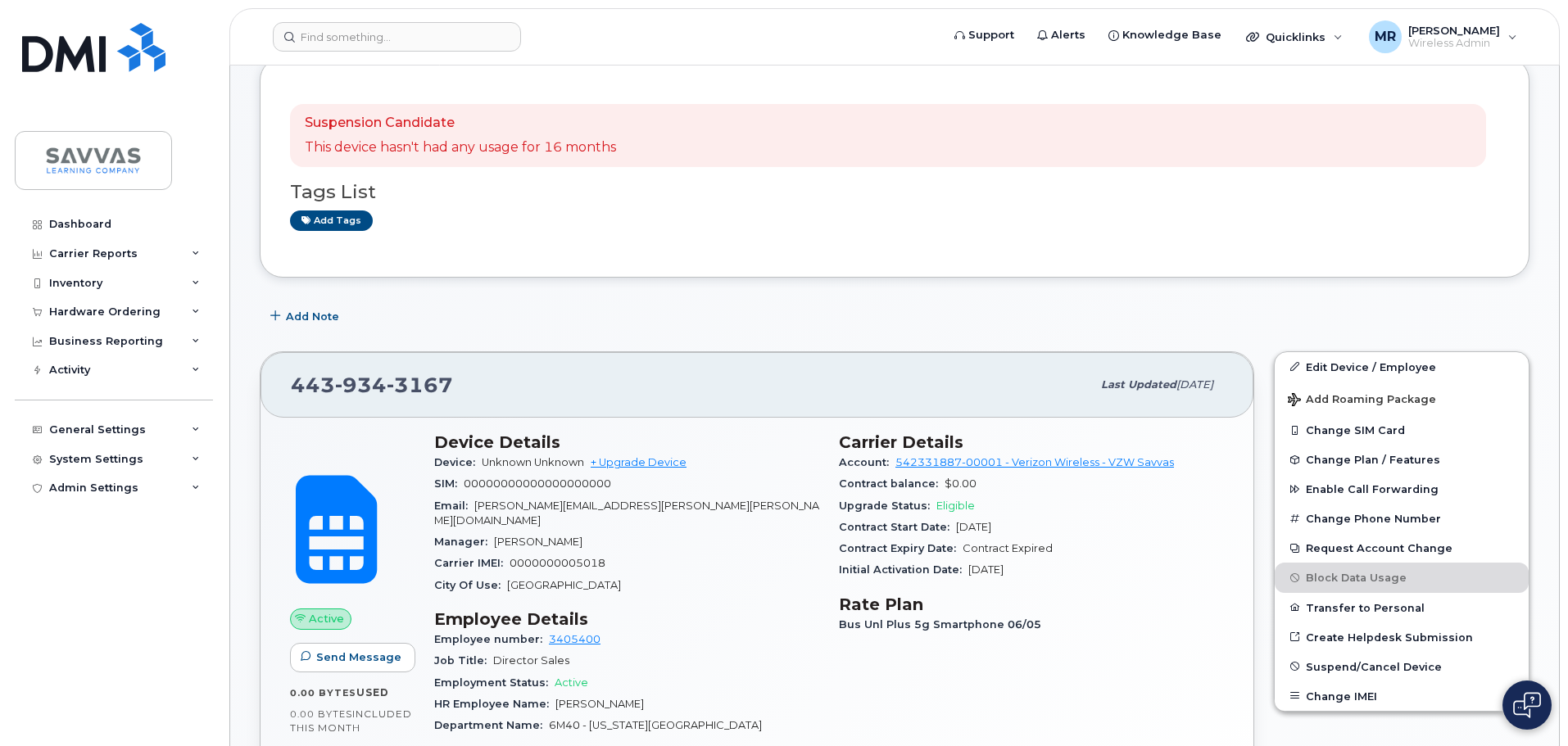 scroll, scrollTop: 82, scrollLeft: 0, axis: vertical 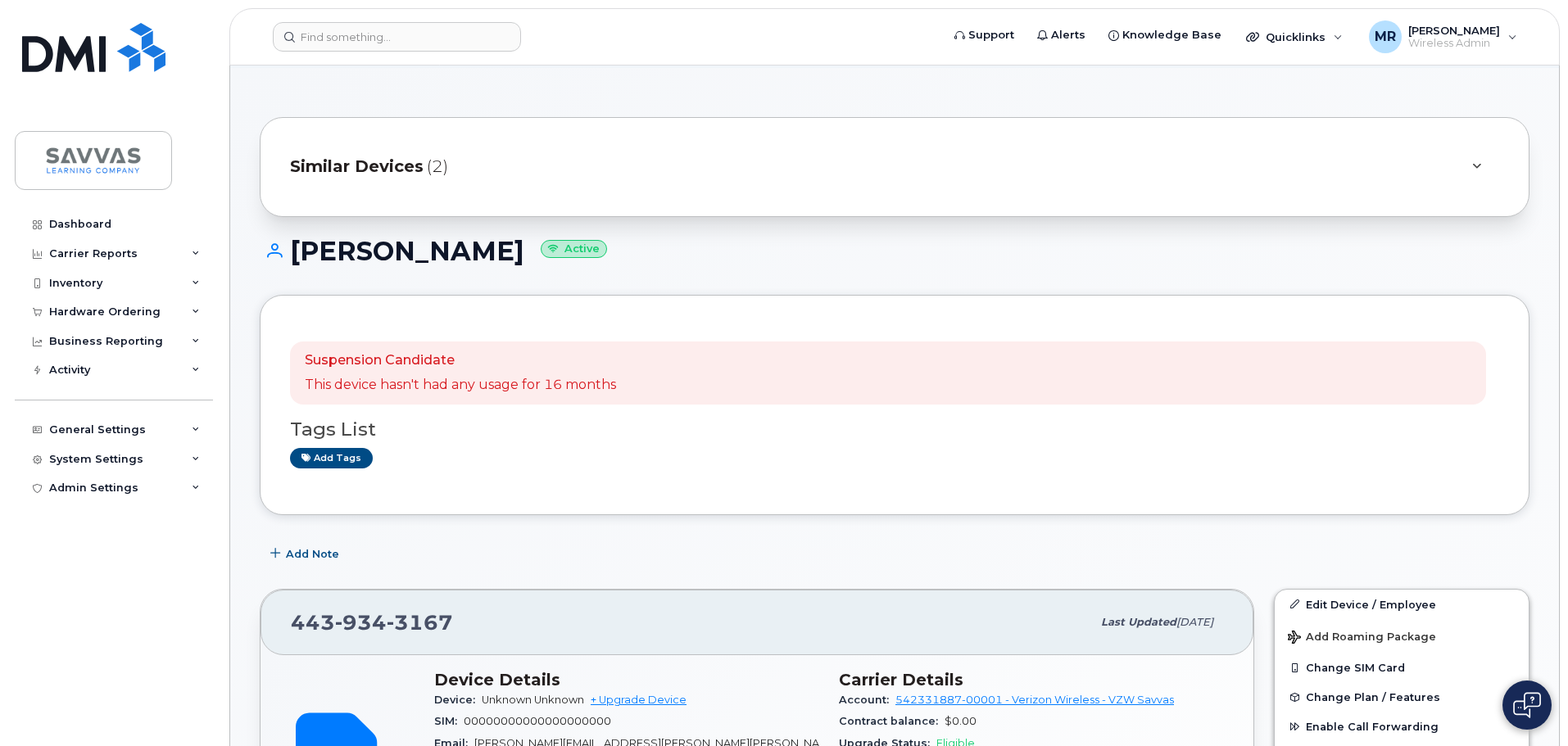 click on "Similar Devices (2)" at bounding box center (872, 167) 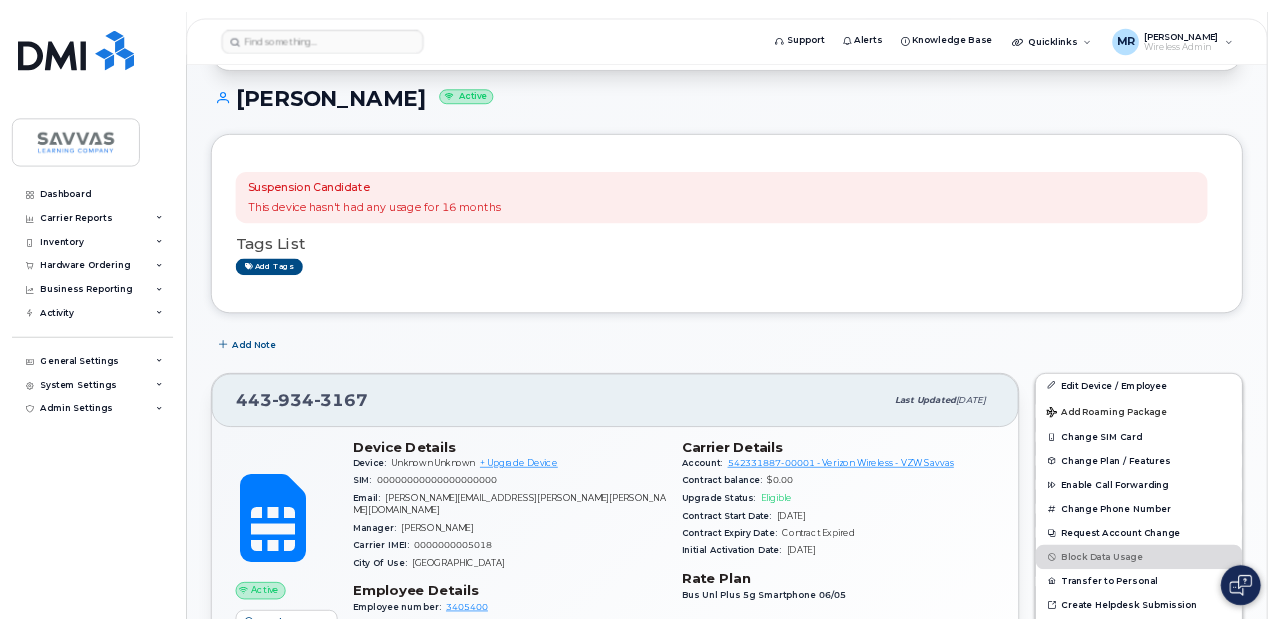 scroll, scrollTop: 0, scrollLeft: 0, axis: both 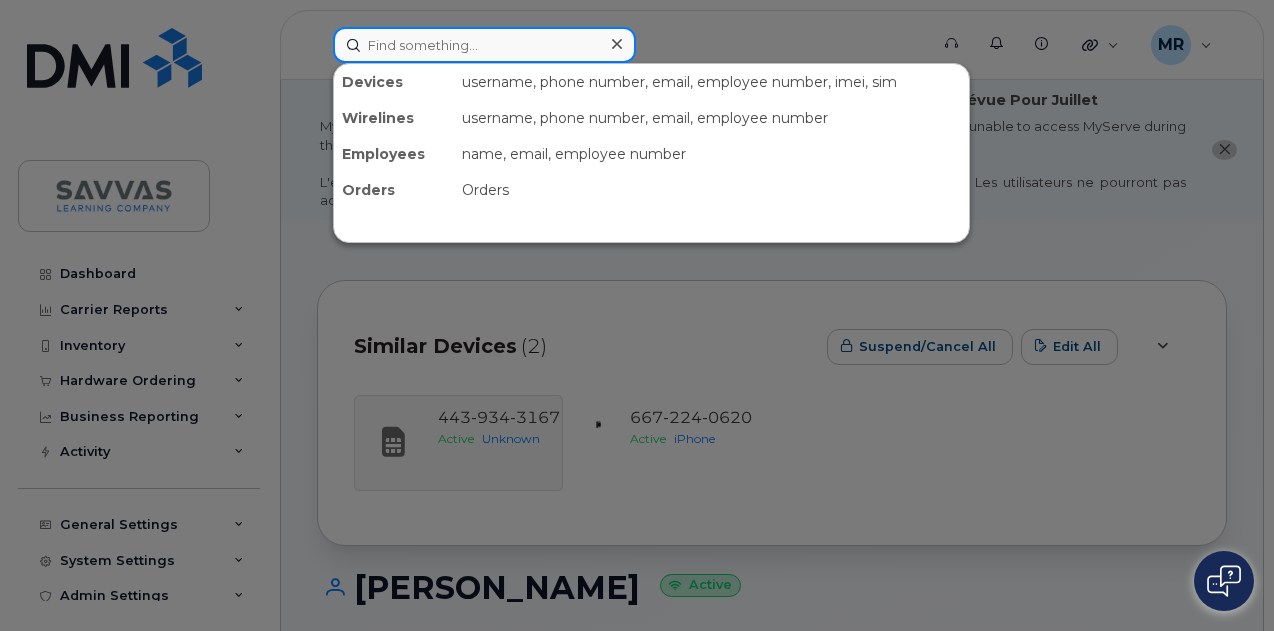 click at bounding box center [484, 45] 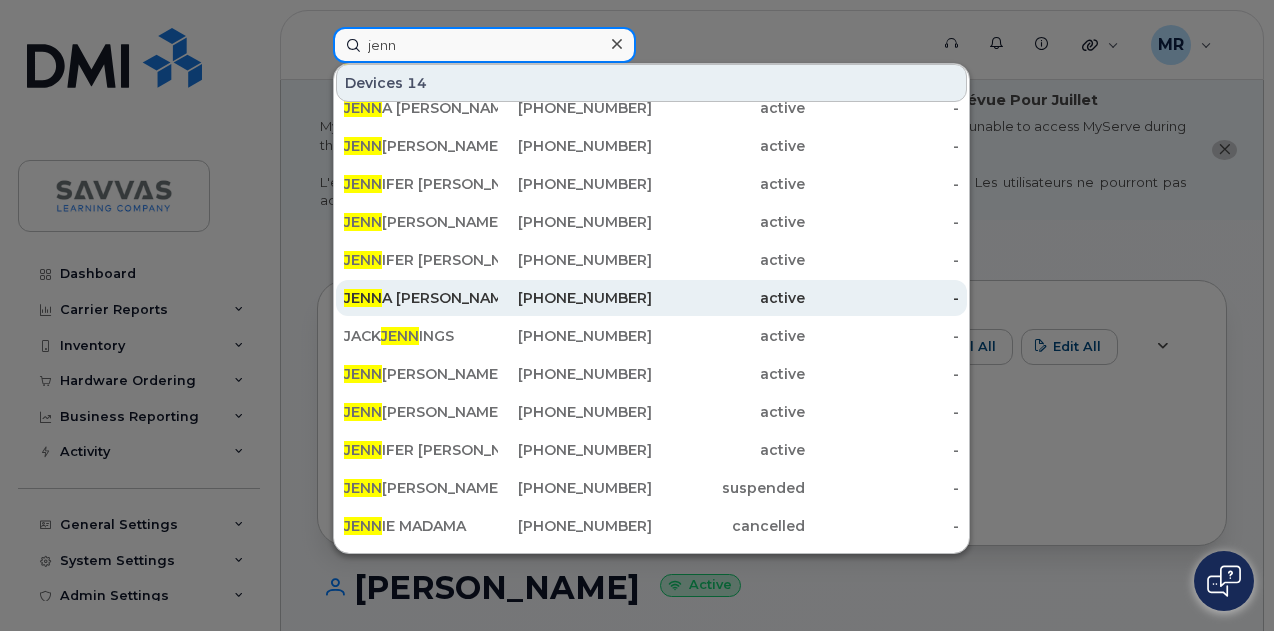 scroll, scrollTop: 85, scrollLeft: 0, axis: vertical 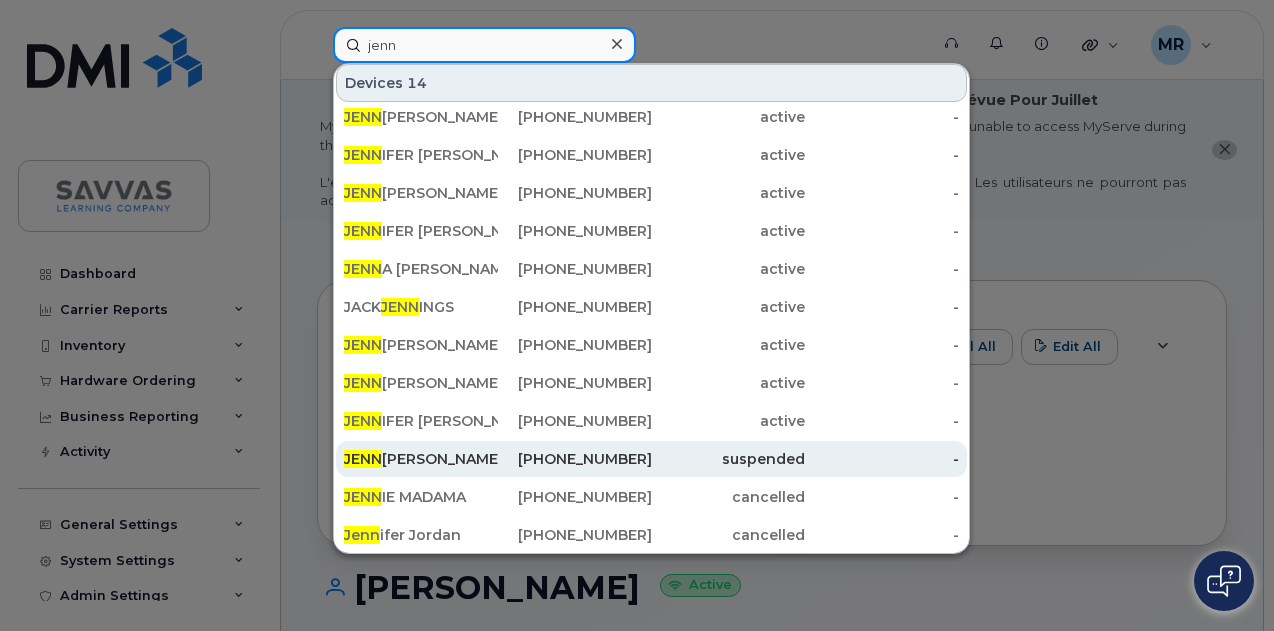 type on "jenn" 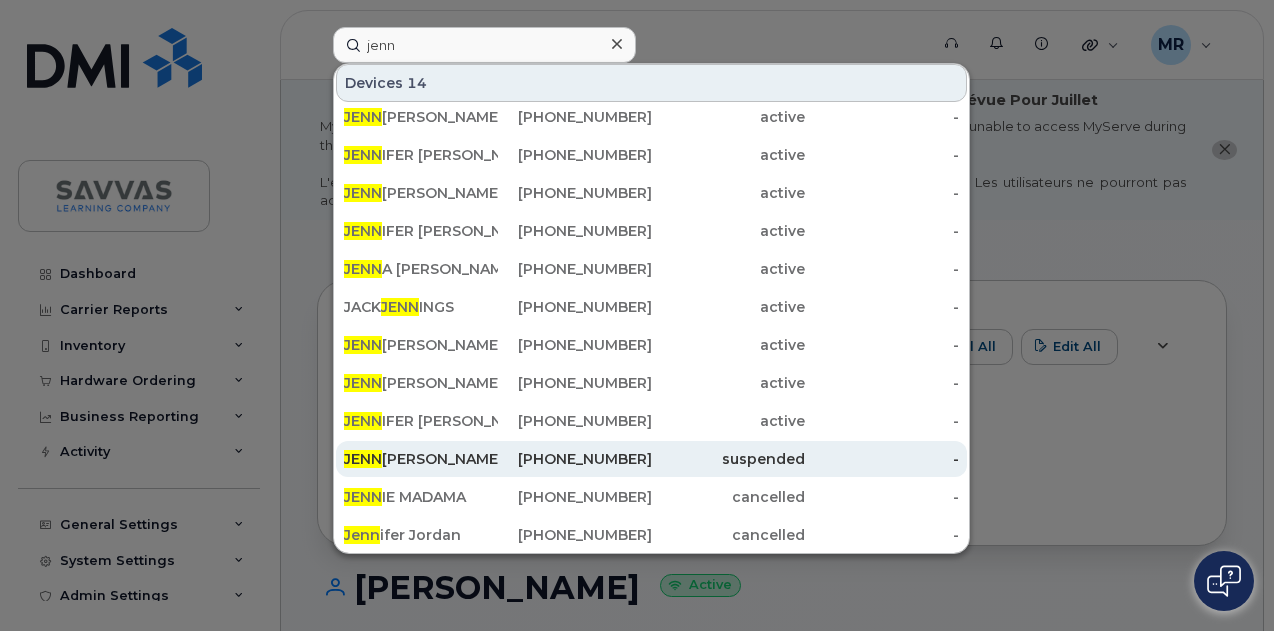 click on "[PHONE_NUMBER]" at bounding box center (575, 459) 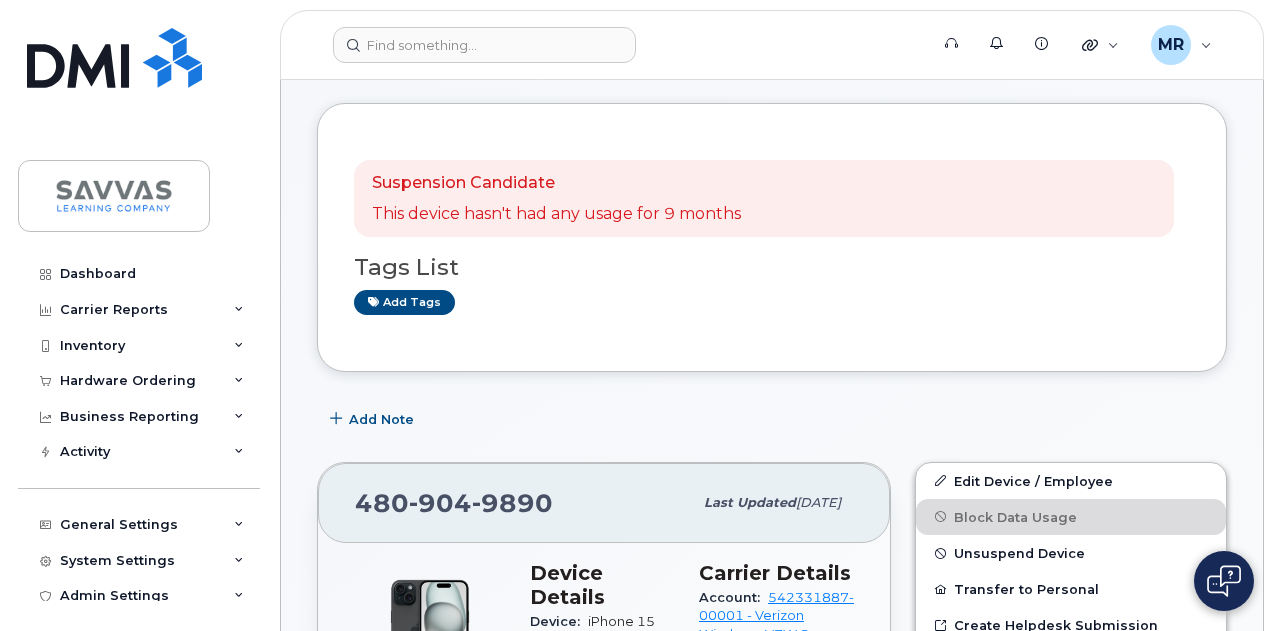 scroll, scrollTop: 500, scrollLeft: 0, axis: vertical 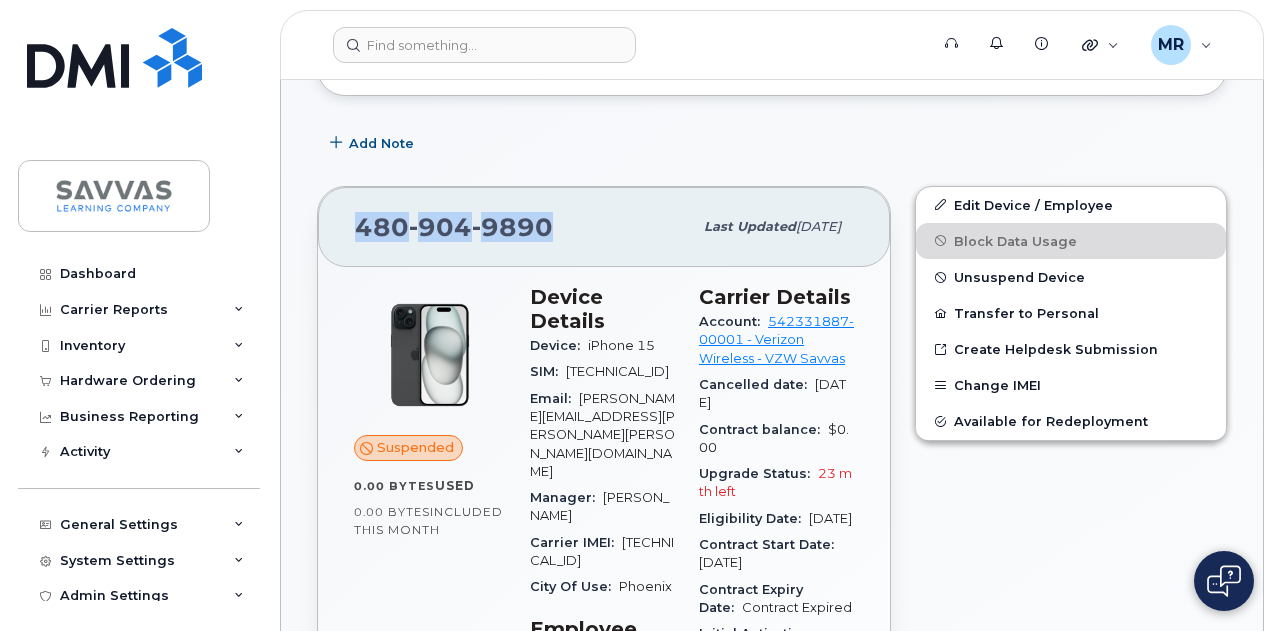 drag, startPoint x: 552, startPoint y: 224, endPoint x: 358, endPoint y: 226, distance: 194.01031 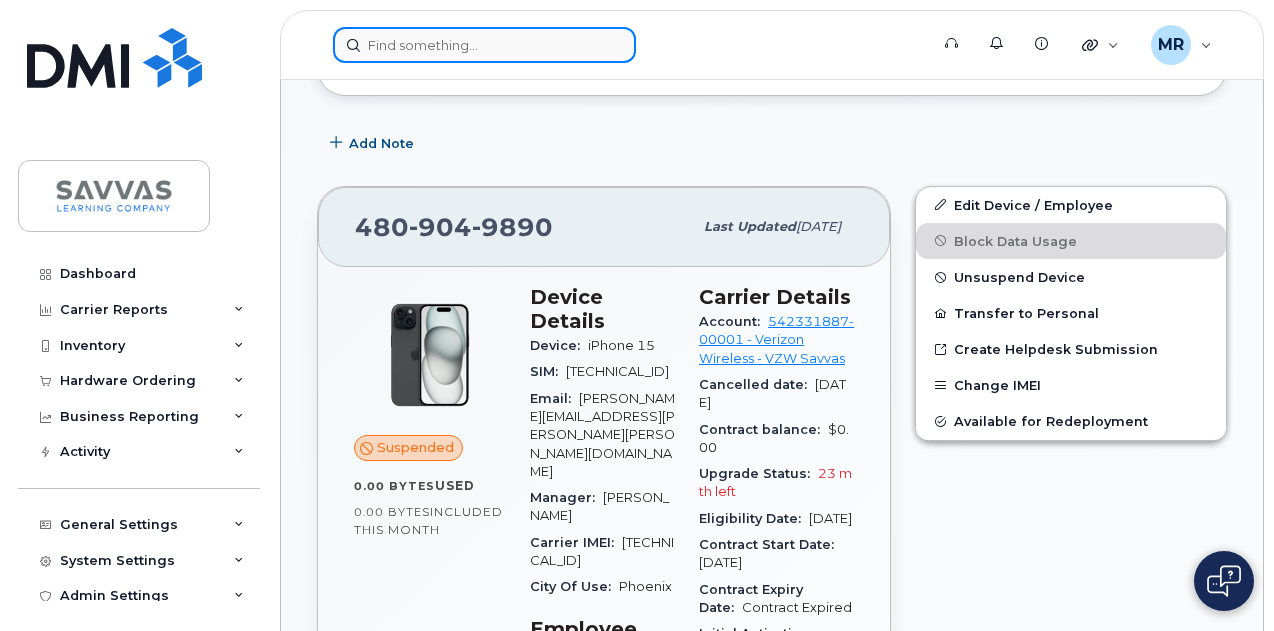 click at bounding box center (484, 45) 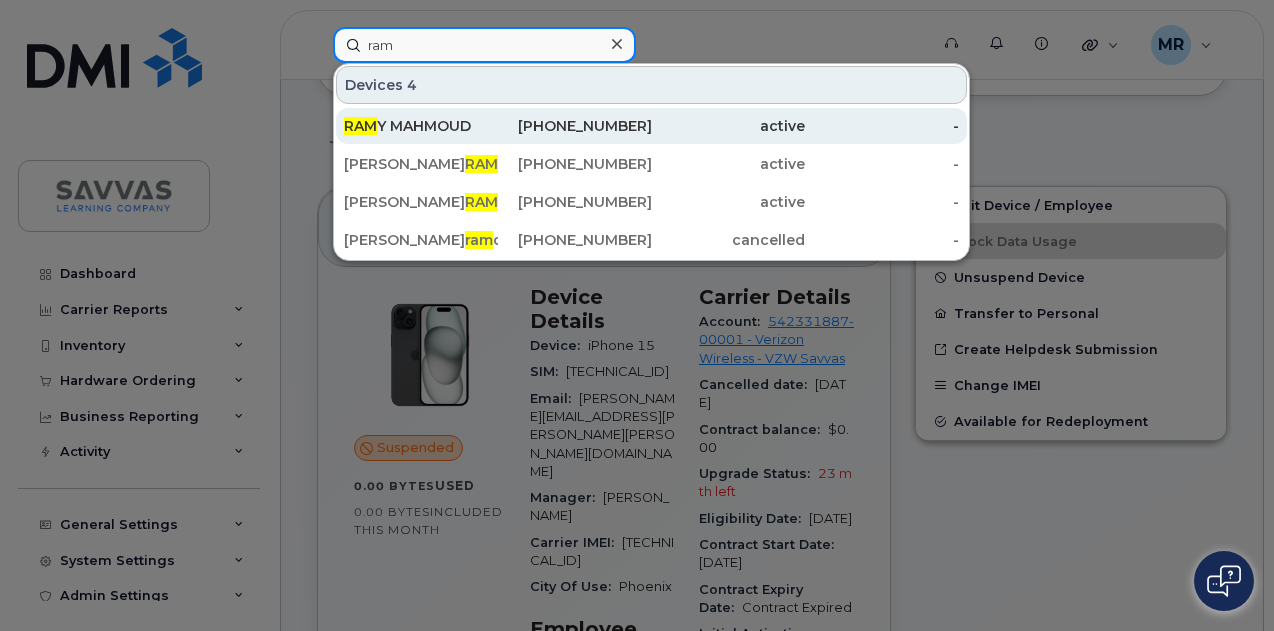 type on "ram" 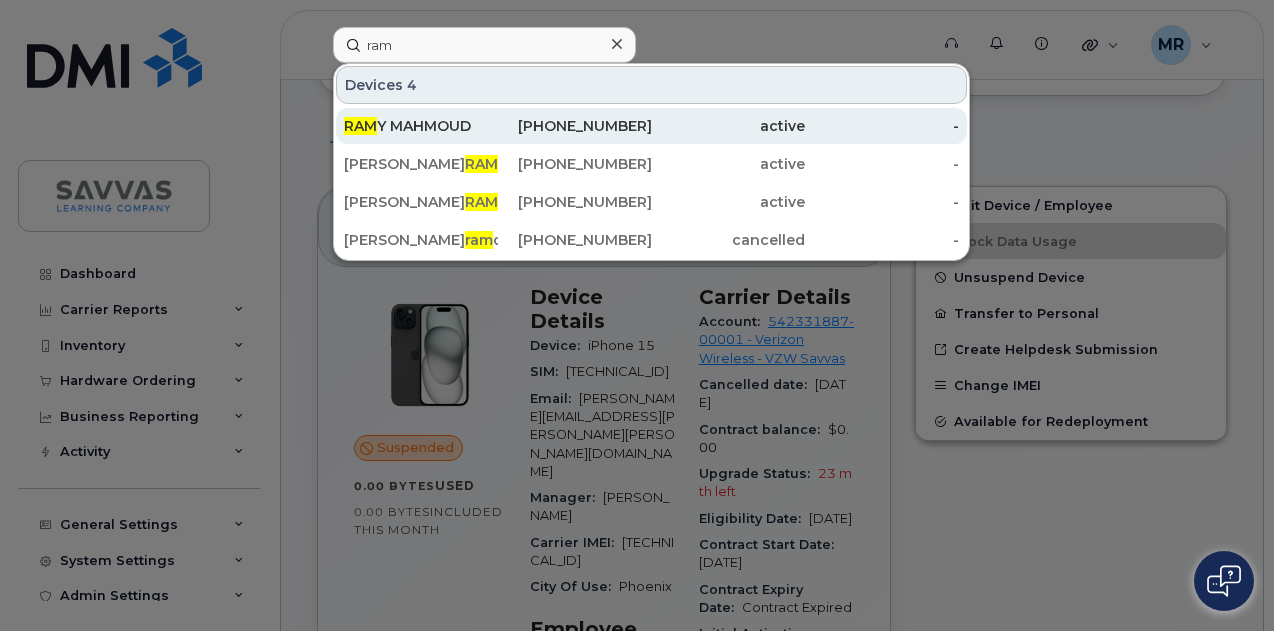 click on "469-584-1055" 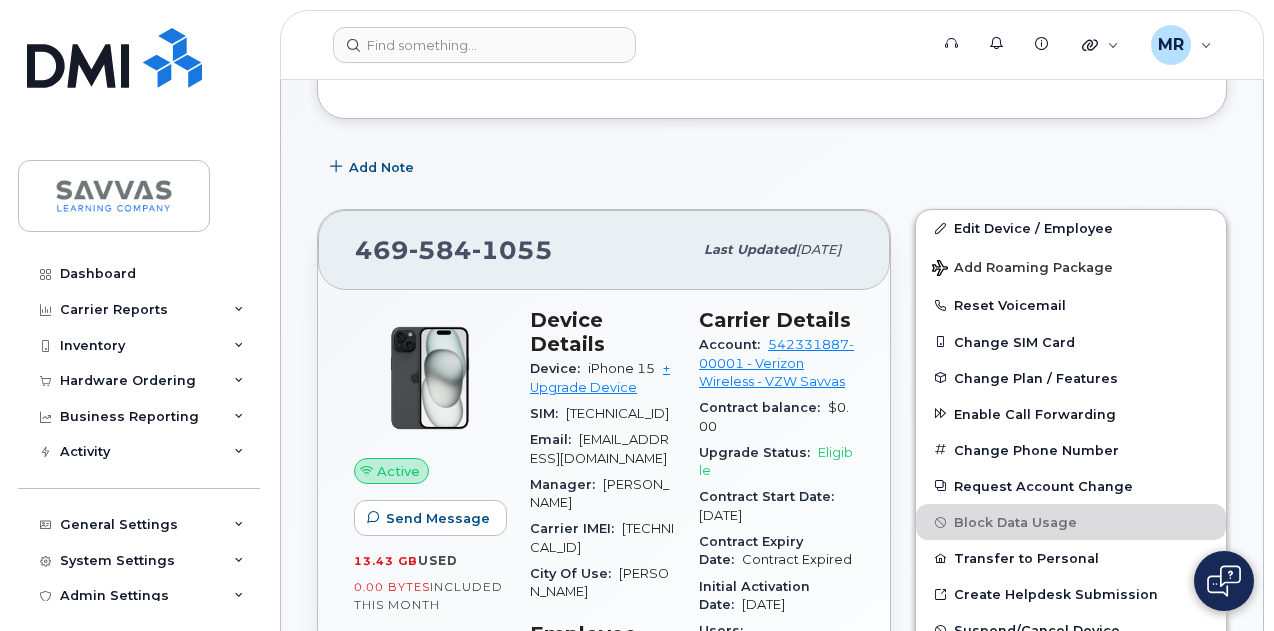 scroll, scrollTop: 500, scrollLeft: 0, axis: vertical 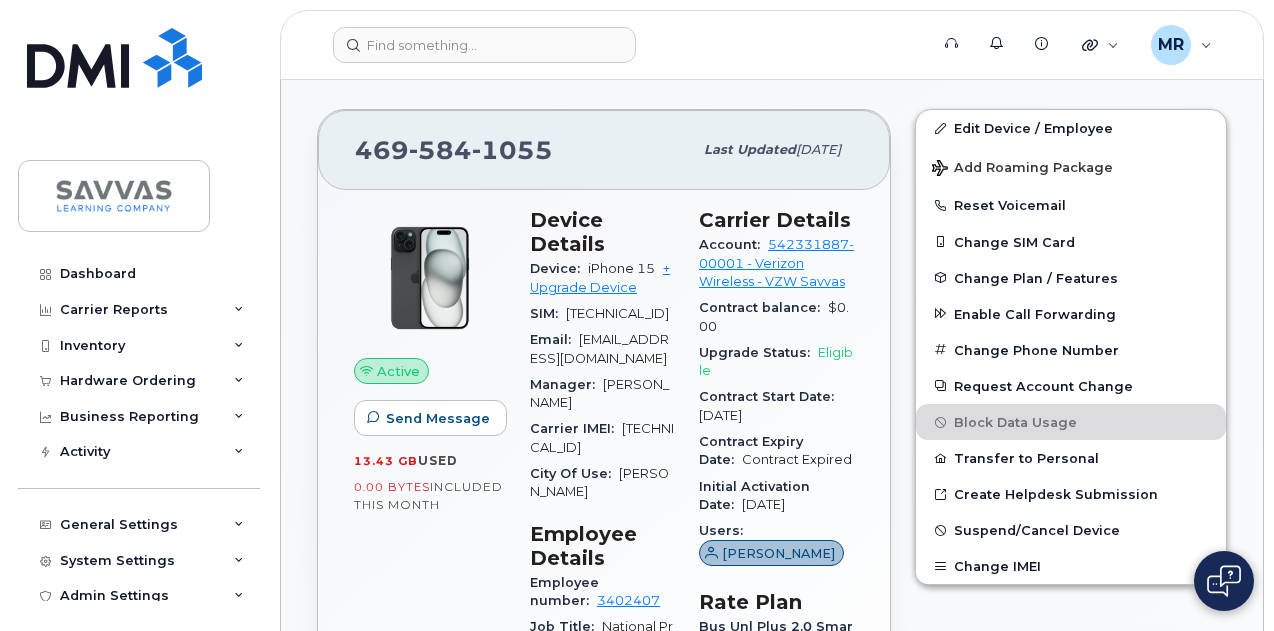 drag, startPoint x: 617, startPoint y: 463, endPoint x: 608, endPoint y: 447, distance: 18.35756 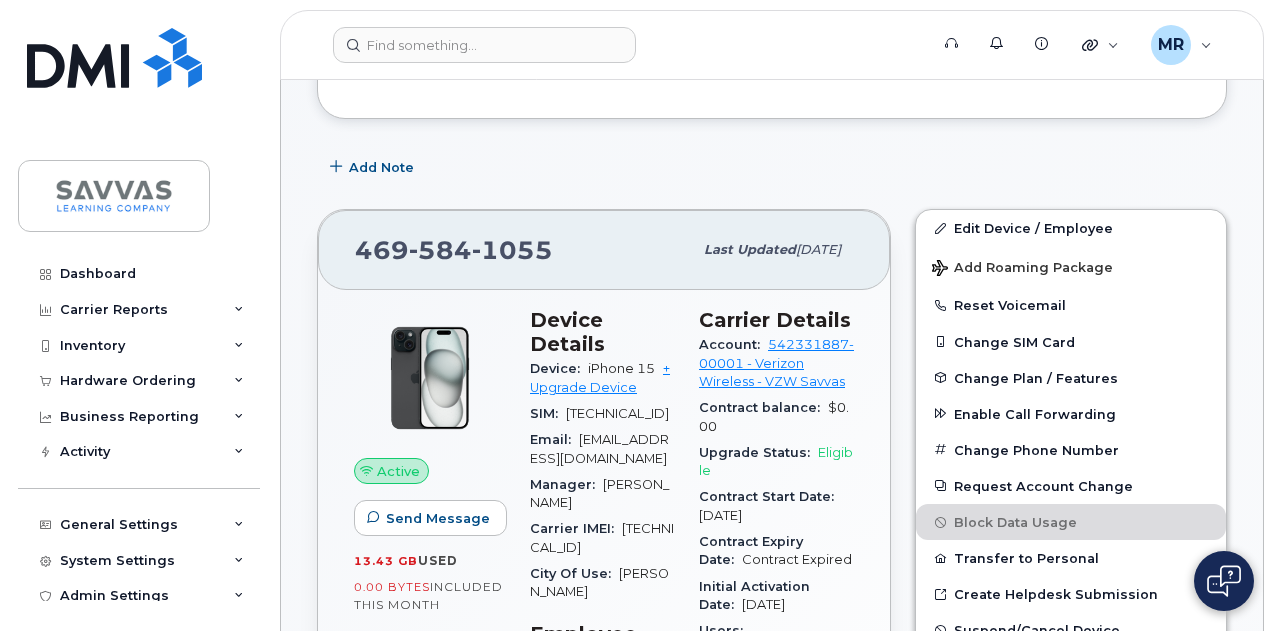scroll, scrollTop: 600, scrollLeft: 0, axis: vertical 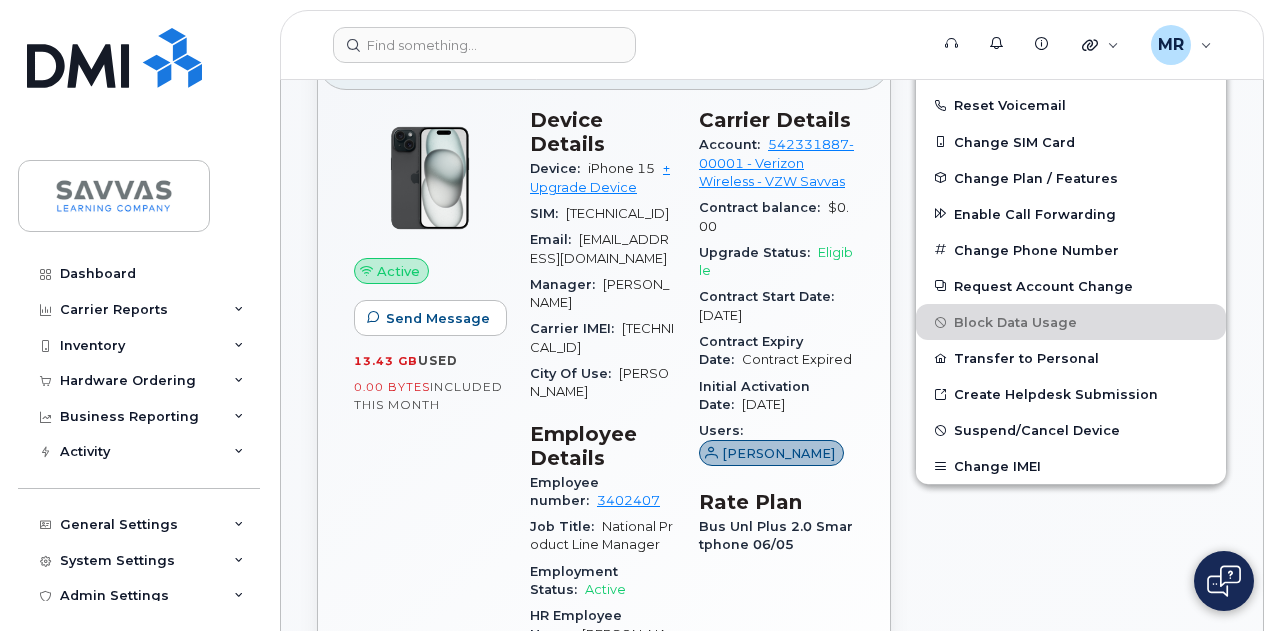 click on "Carrier IMEI: [TECHNICAL_ID]" at bounding box center (602, 338) 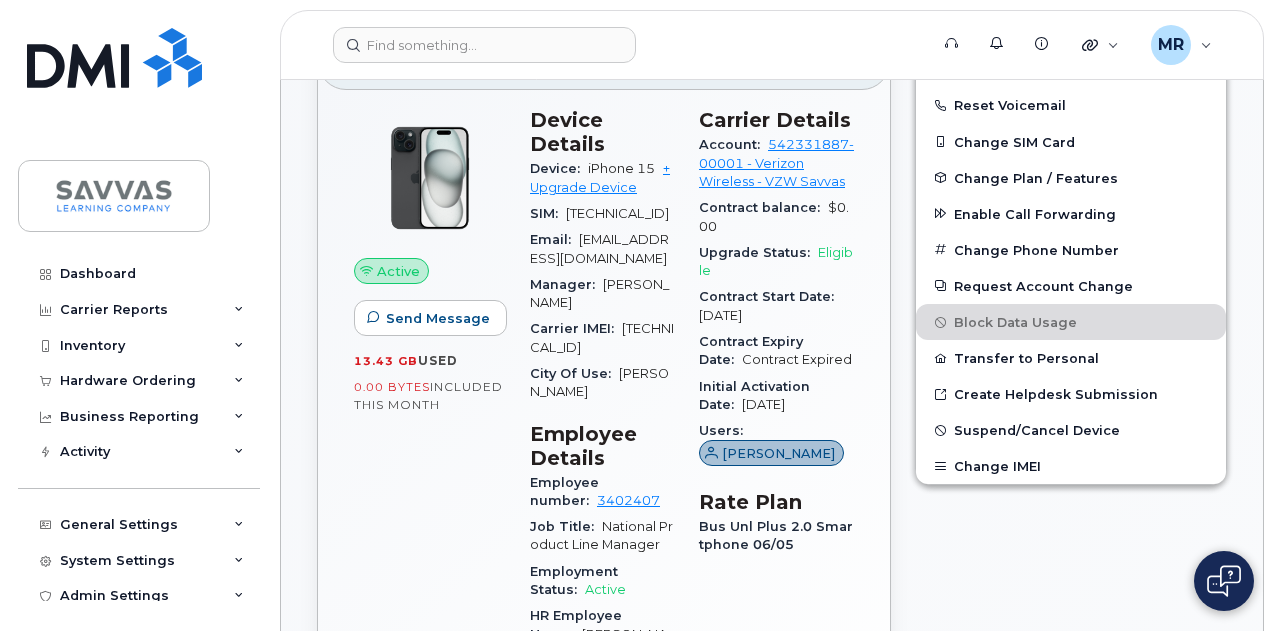 click on "Carrier IMEI: [TECHNICAL_ID]" at bounding box center (602, 338) 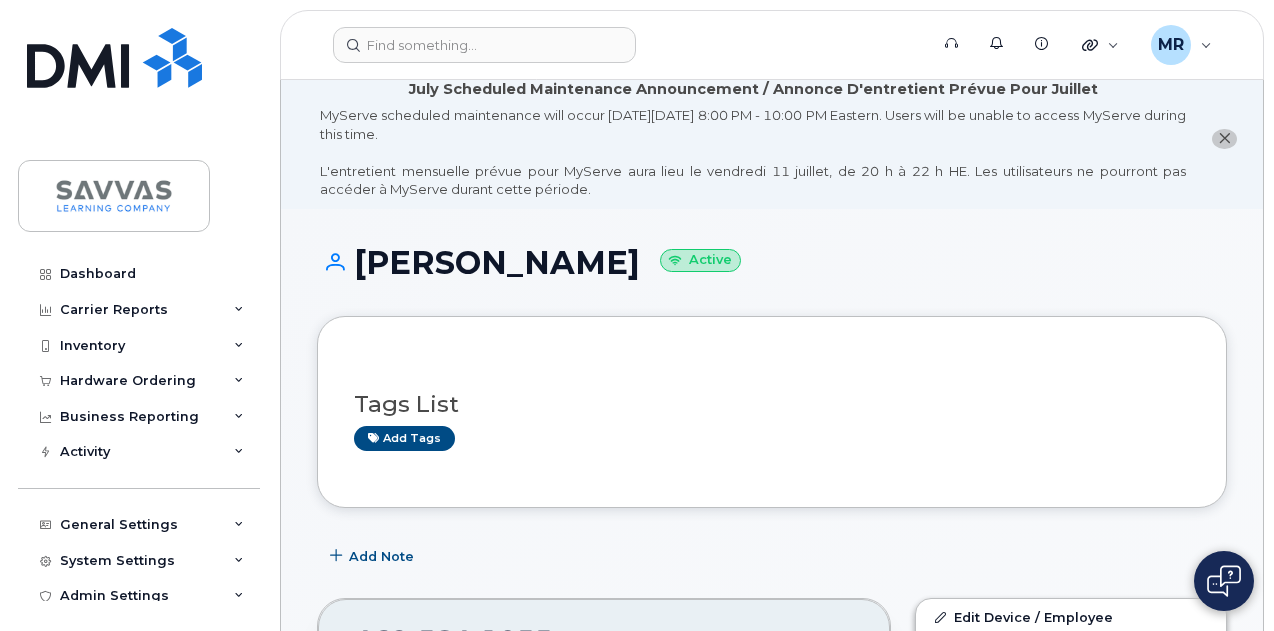 scroll, scrollTop: 0, scrollLeft: 0, axis: both 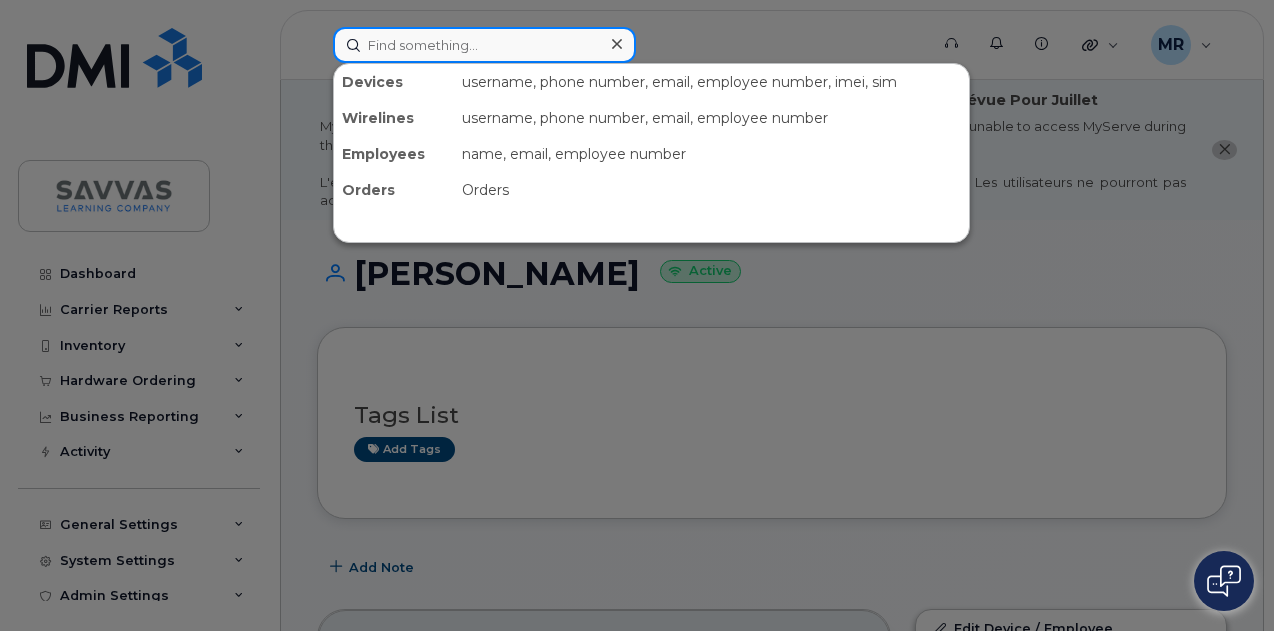 click at bounding box center (484, 45) 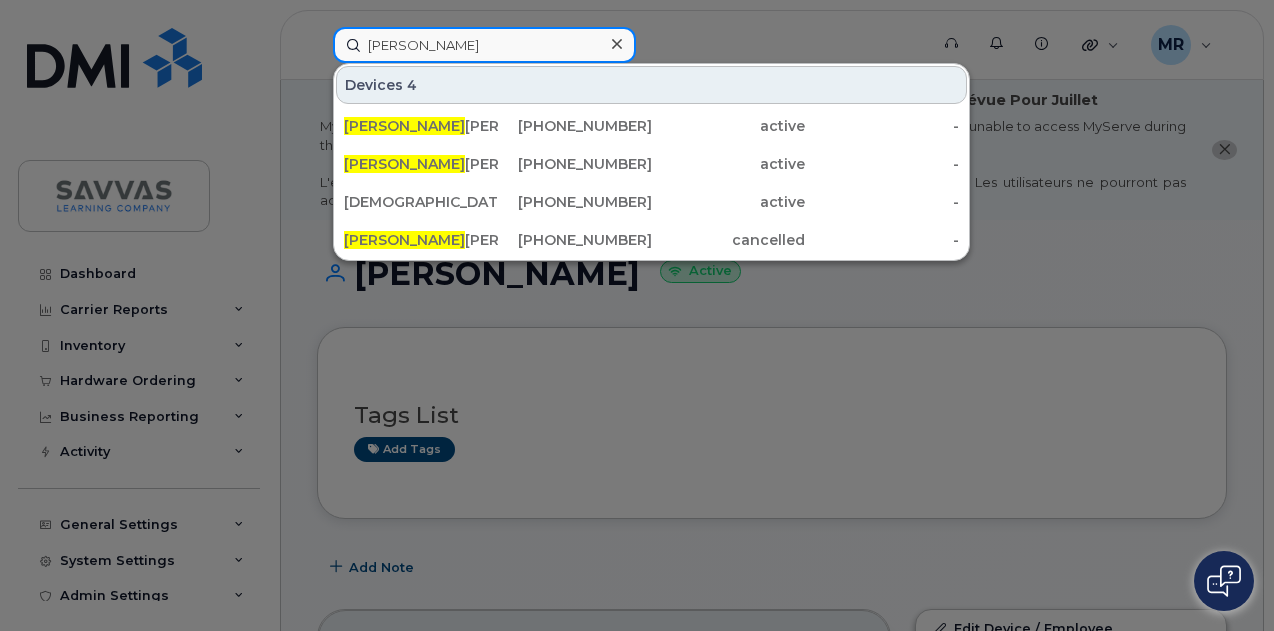type on "[PERSON_NAME]" 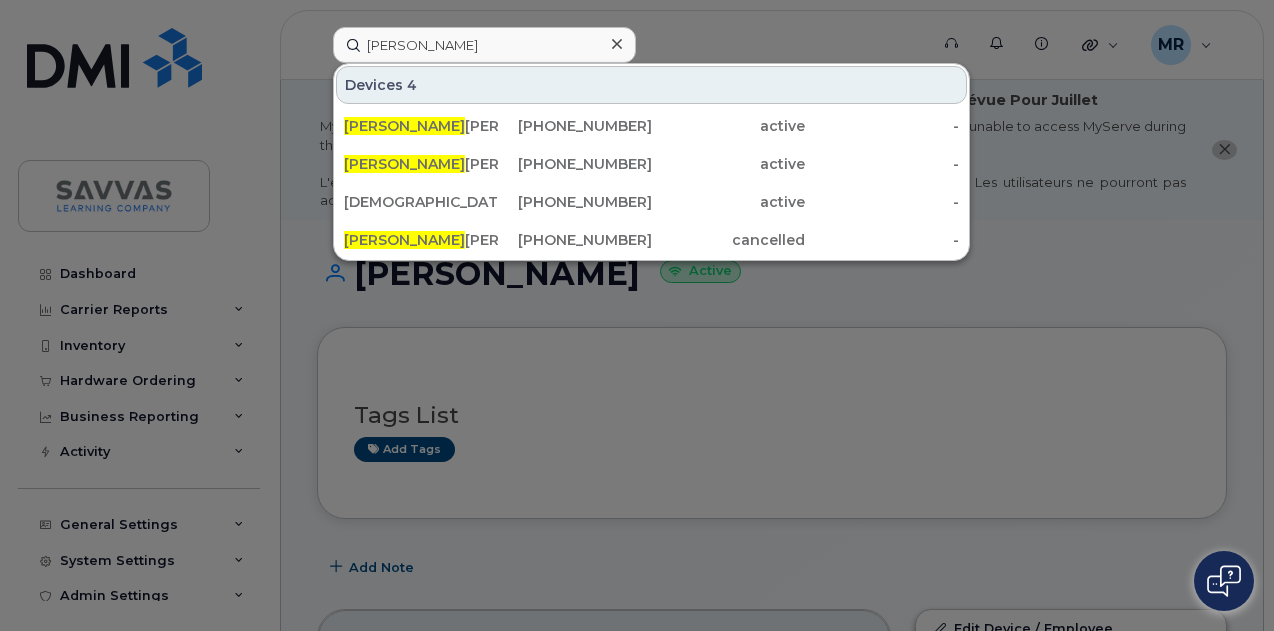 click at bounding box center (637, 315) 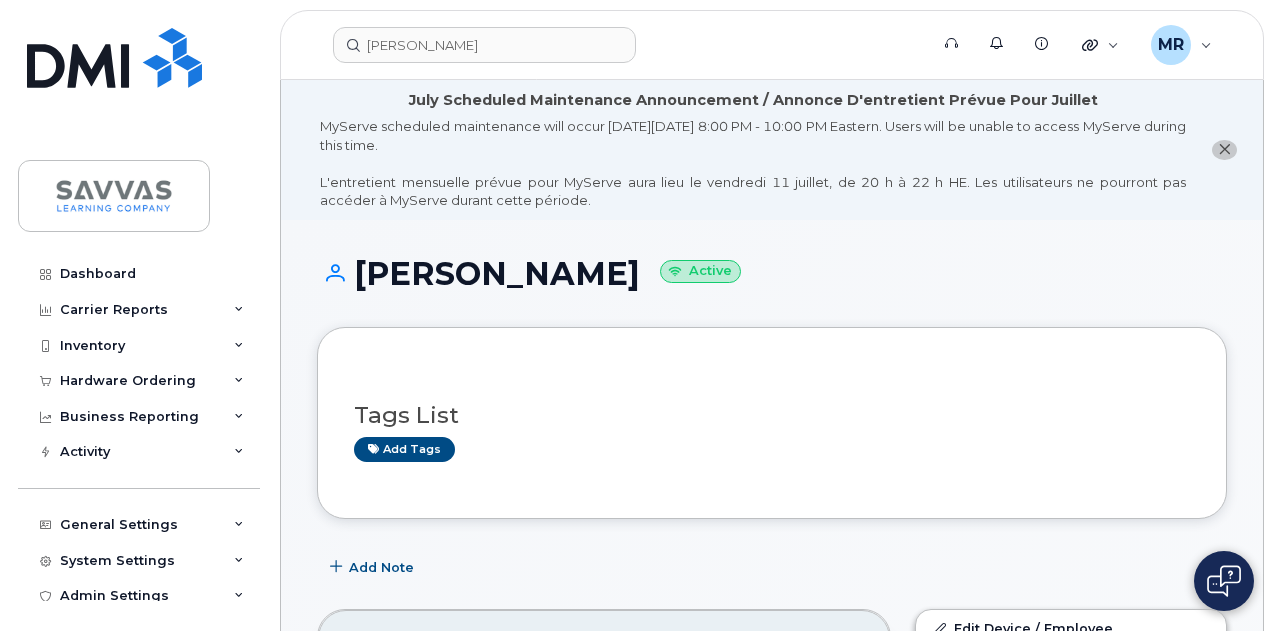 drag, startPoint x: 134, startPoint y: 381, endPoint x: 147, endPoint y: 410, distance: 31.780497 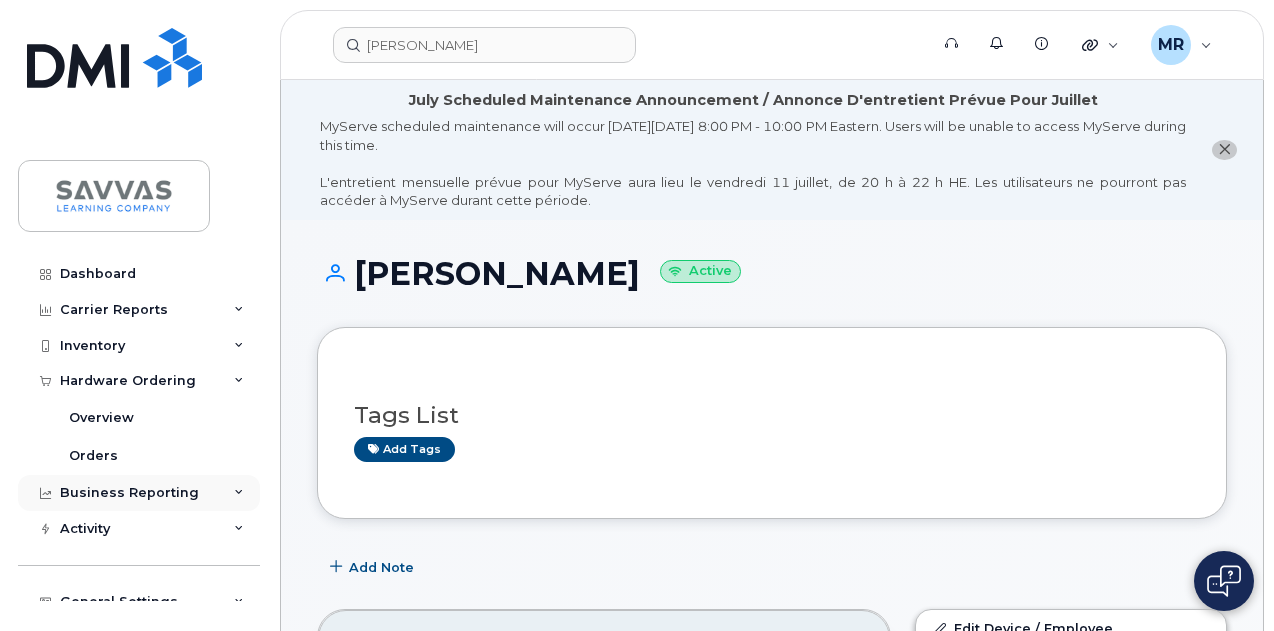 click on "Business Reporting" at bounding box center (139, 493) 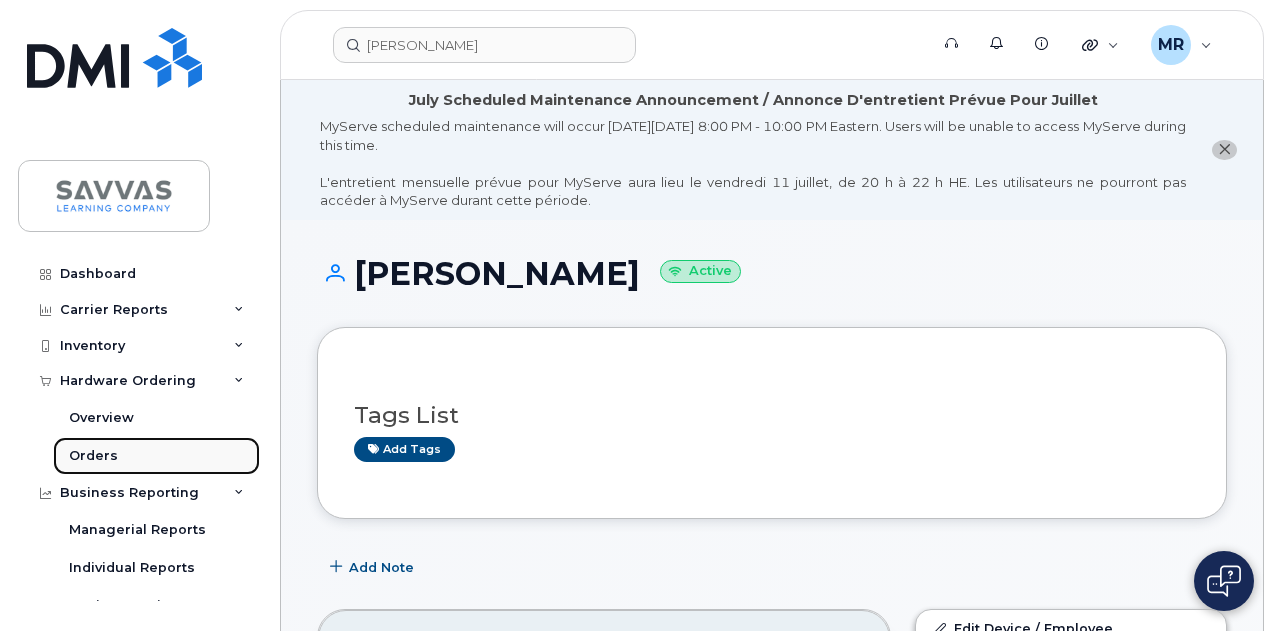 click on "Orders" at bounding box center (93, 456) 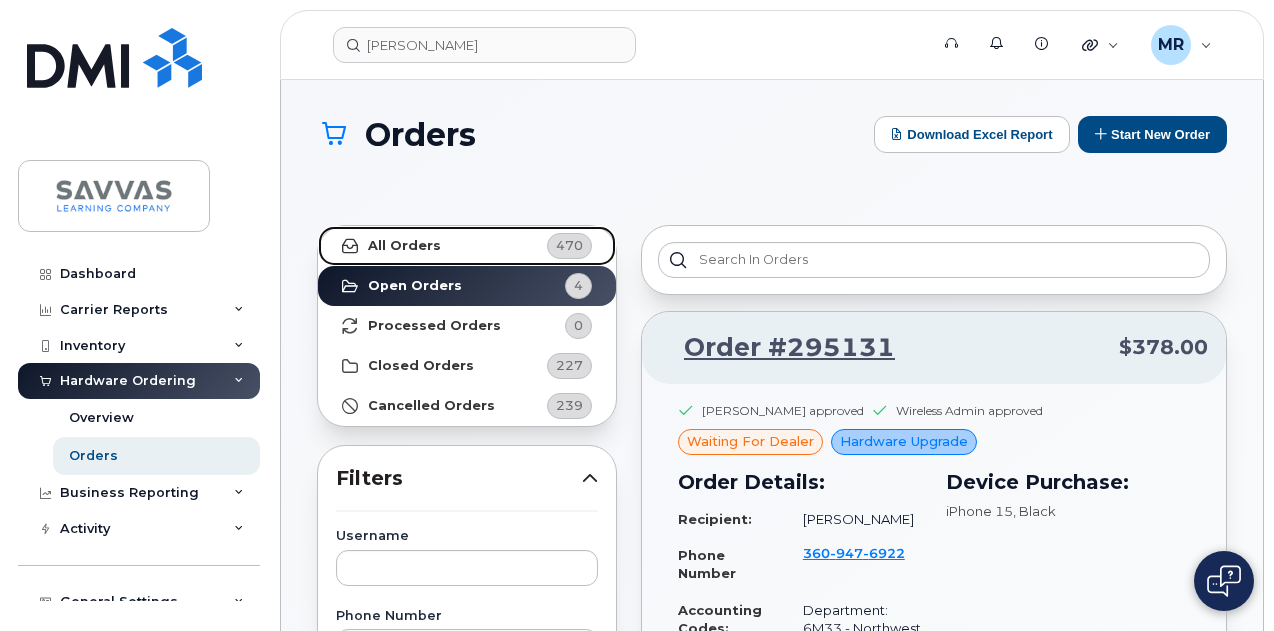 click on "All Orders" at bounding box center [404, 246] 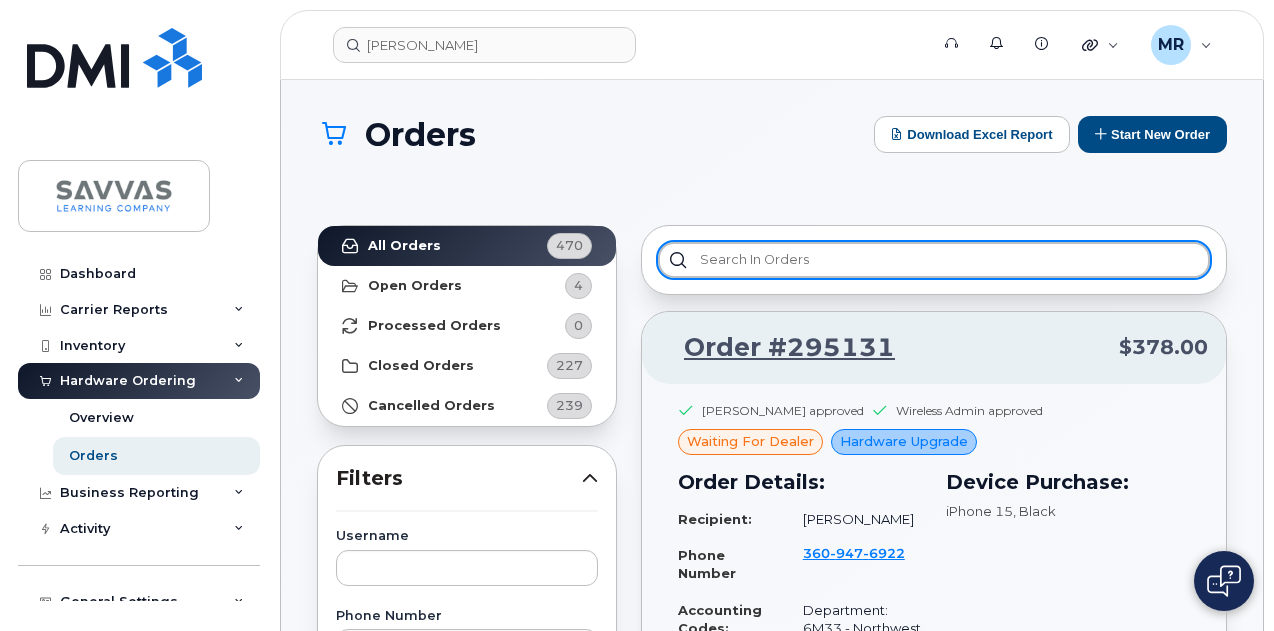 click at bounding box center (934, 260) 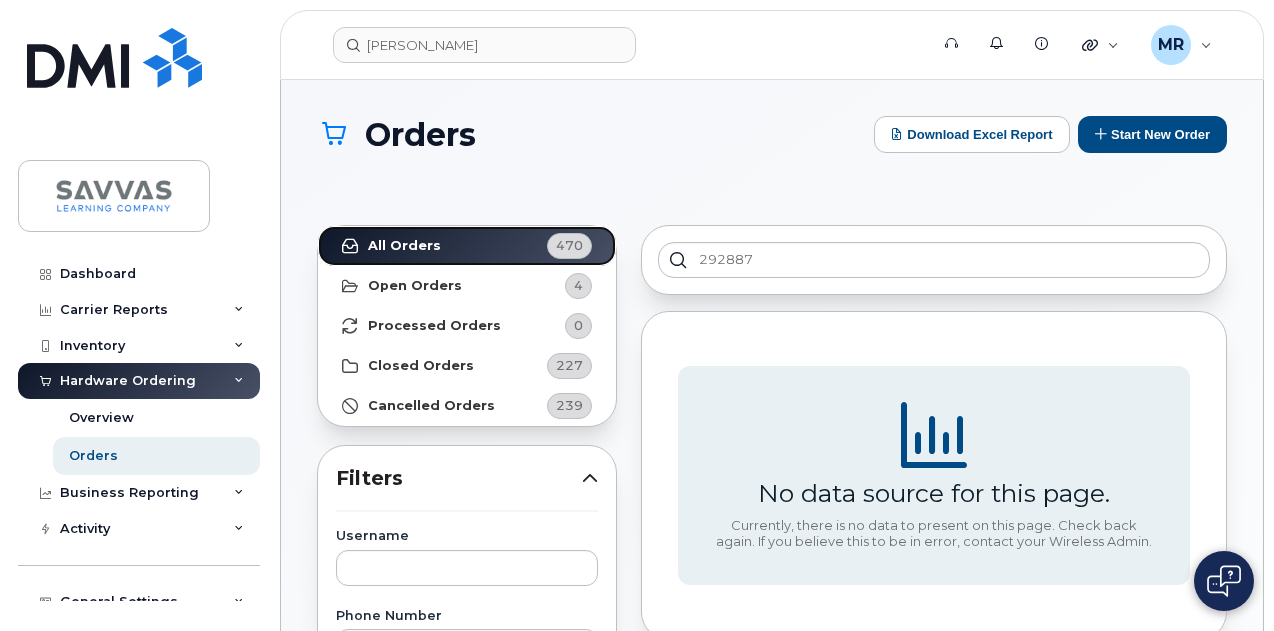 click on "All Orders 470" at bounding box center (467, 246) 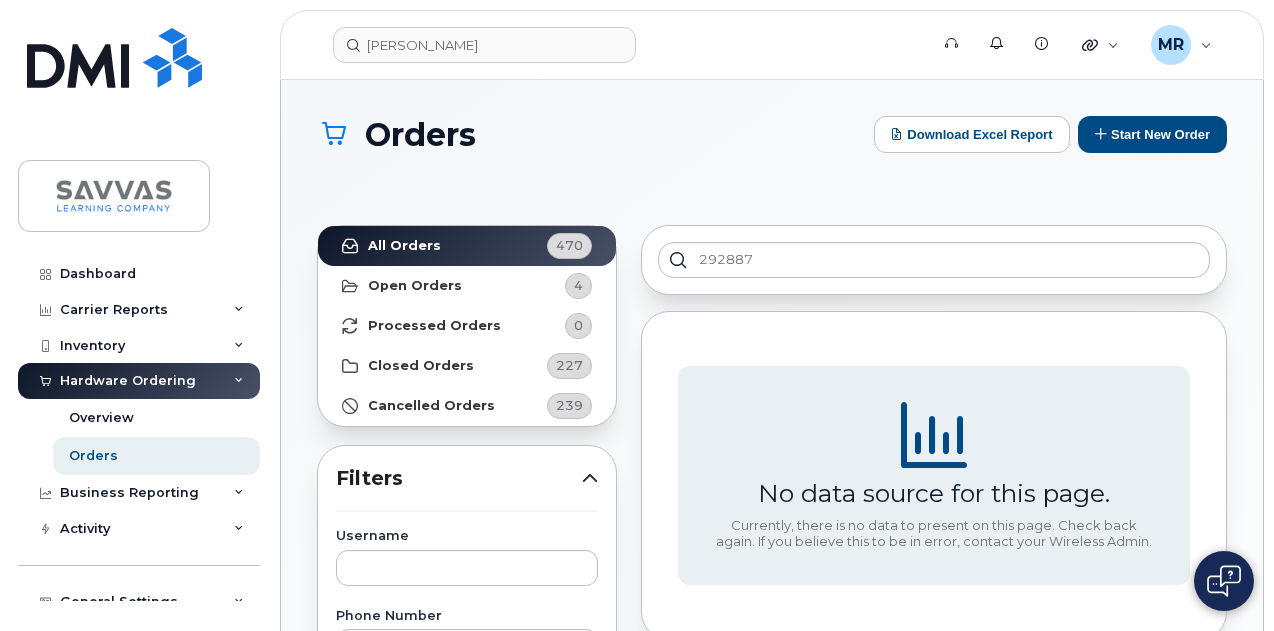 click on "Orders   Download Excel Report  Start New Order" 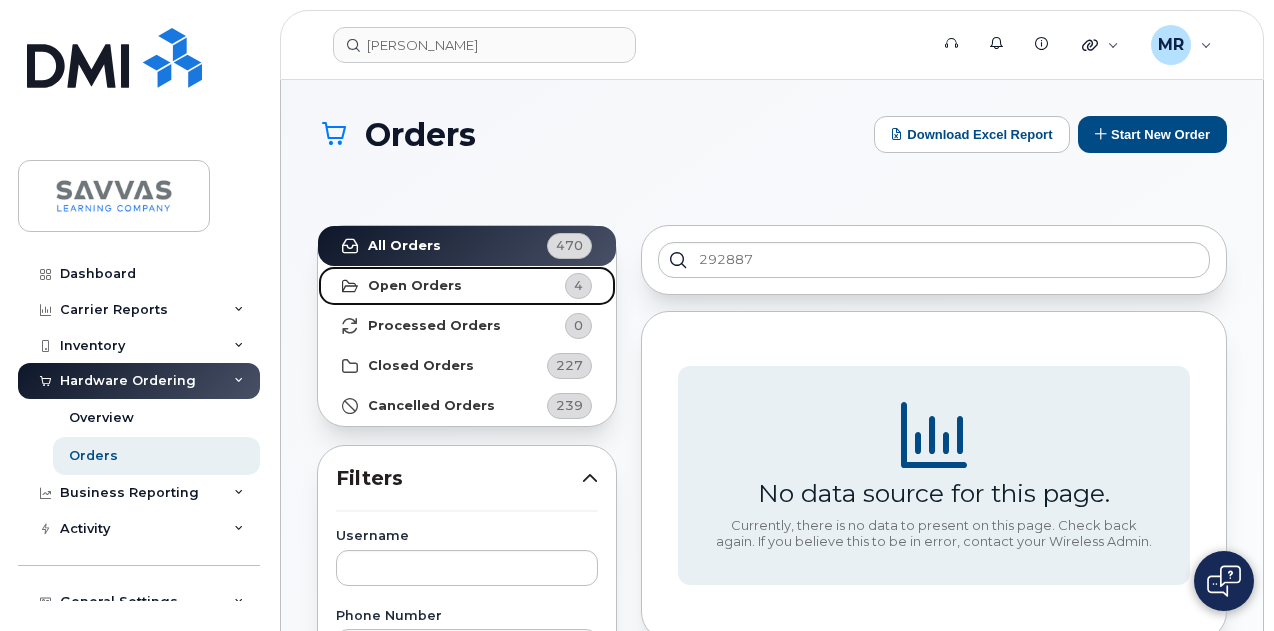 click on "Open Orders" at bounding box center (415, 286) 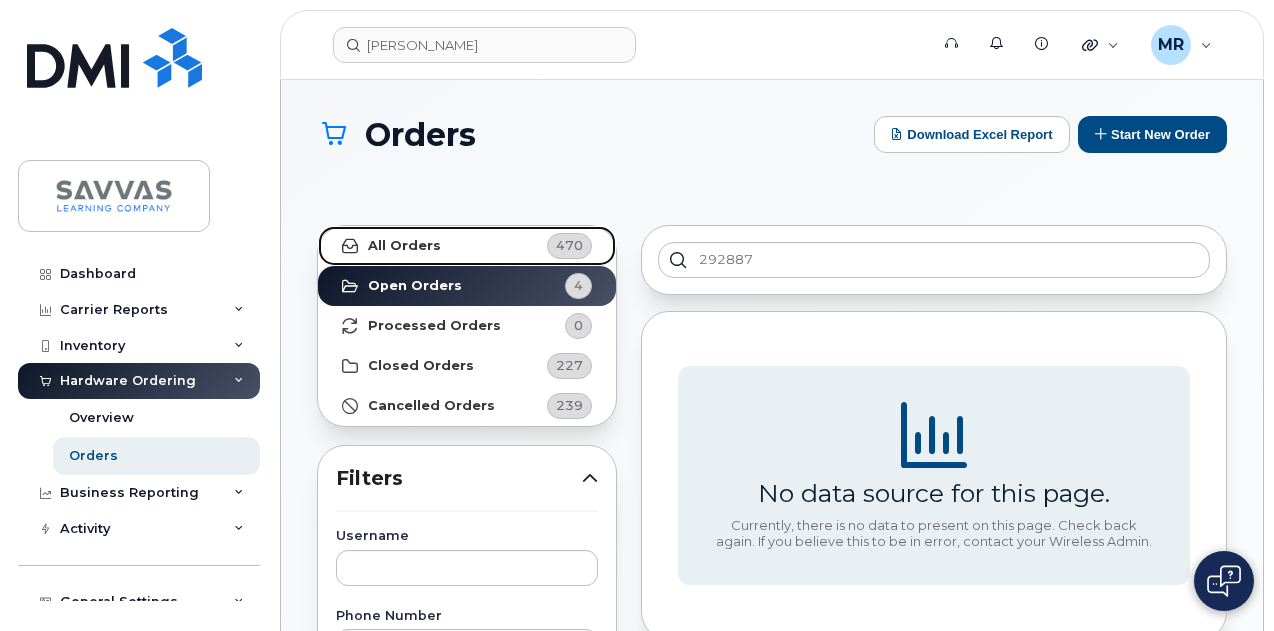 click on "All Orders 470" at bounding box center (467, 246) 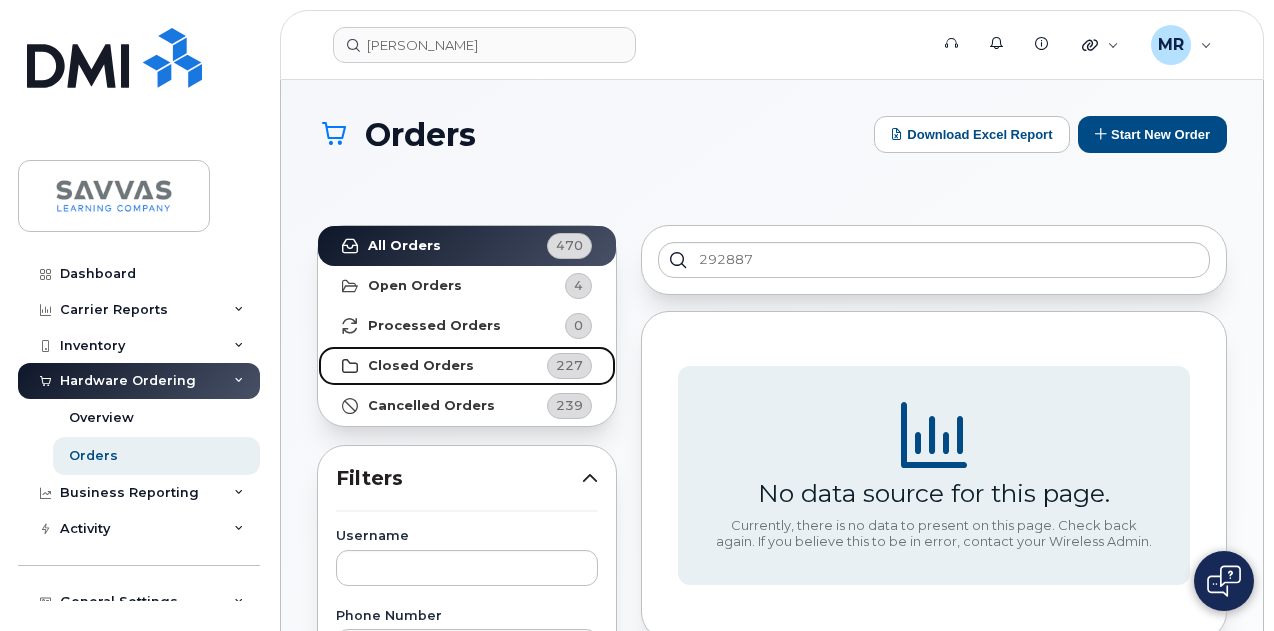 click on "Closed Orders" at bounding box center [421, 366] 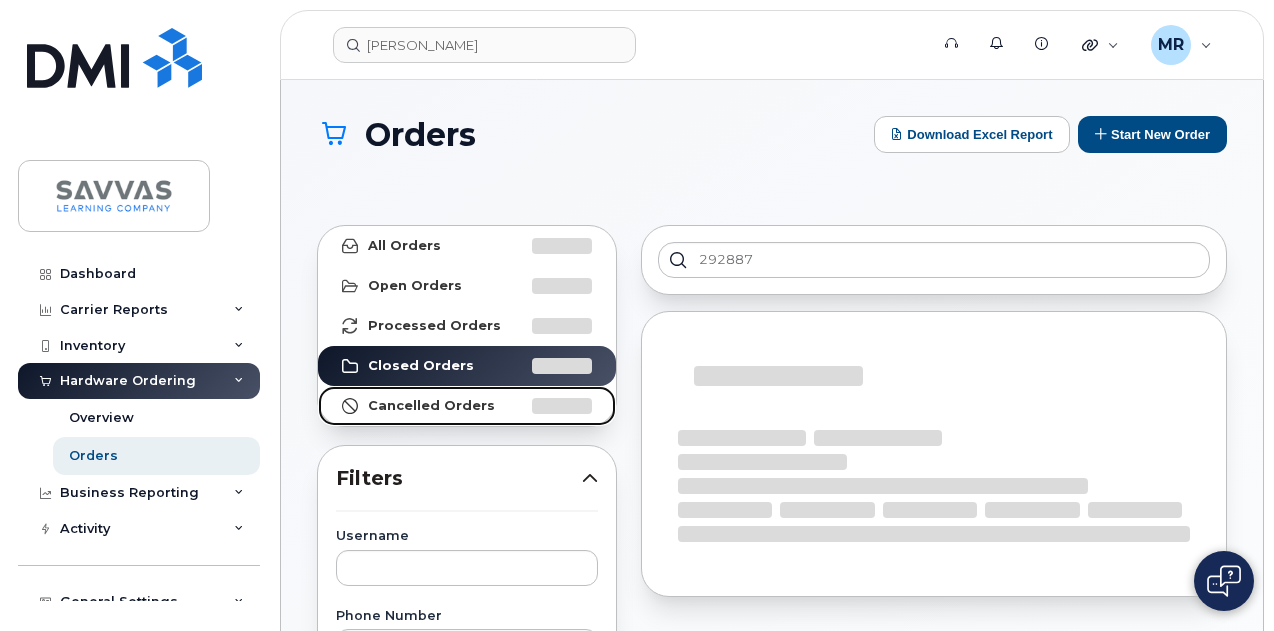 click on "Cancelled Orders" at bounding box center [431, 406] 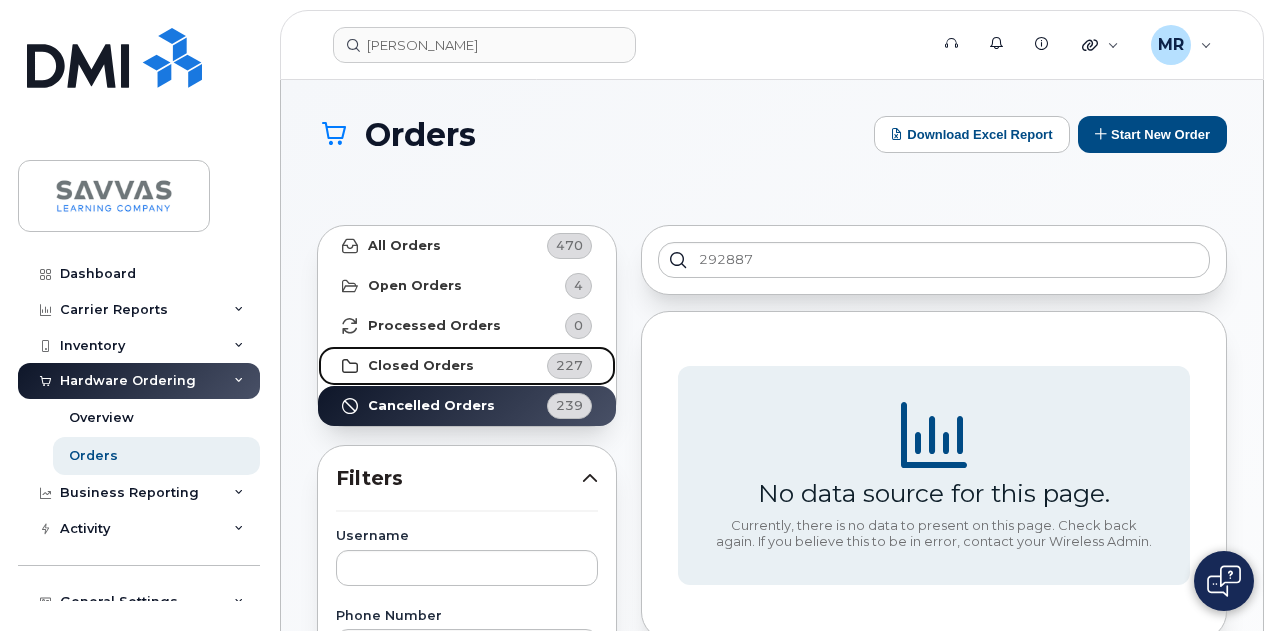 click on "Closed Orders 227" at bounding box center (467, 366) 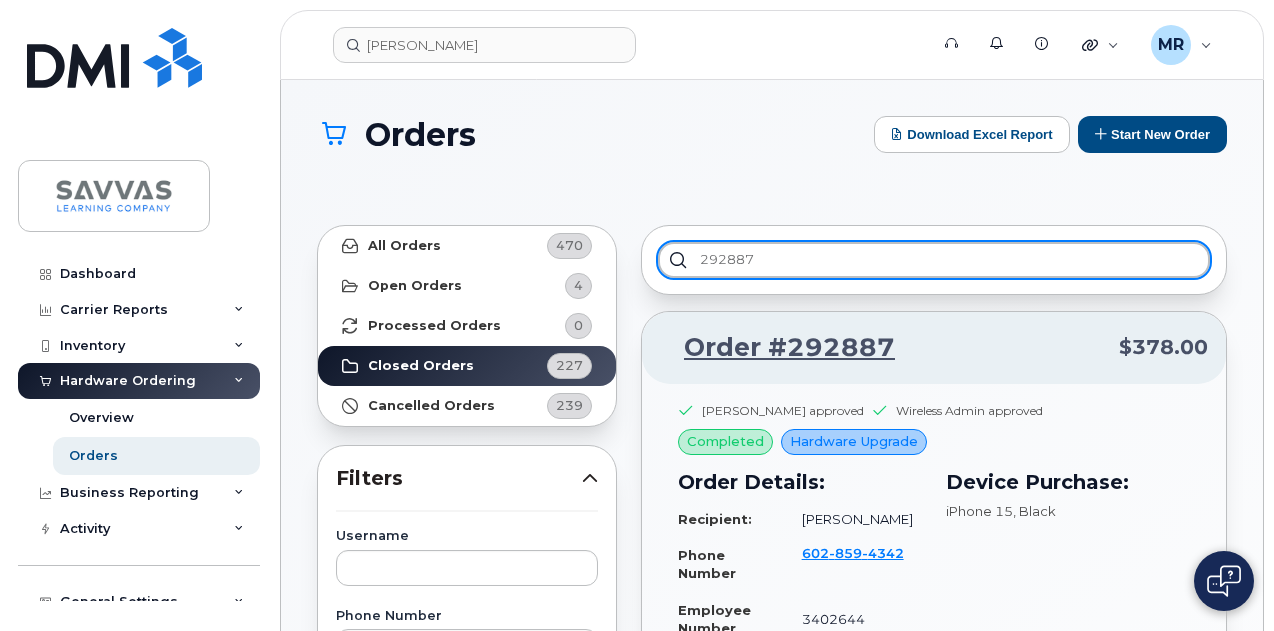 click on "292887" at bounding box center [934, 260] 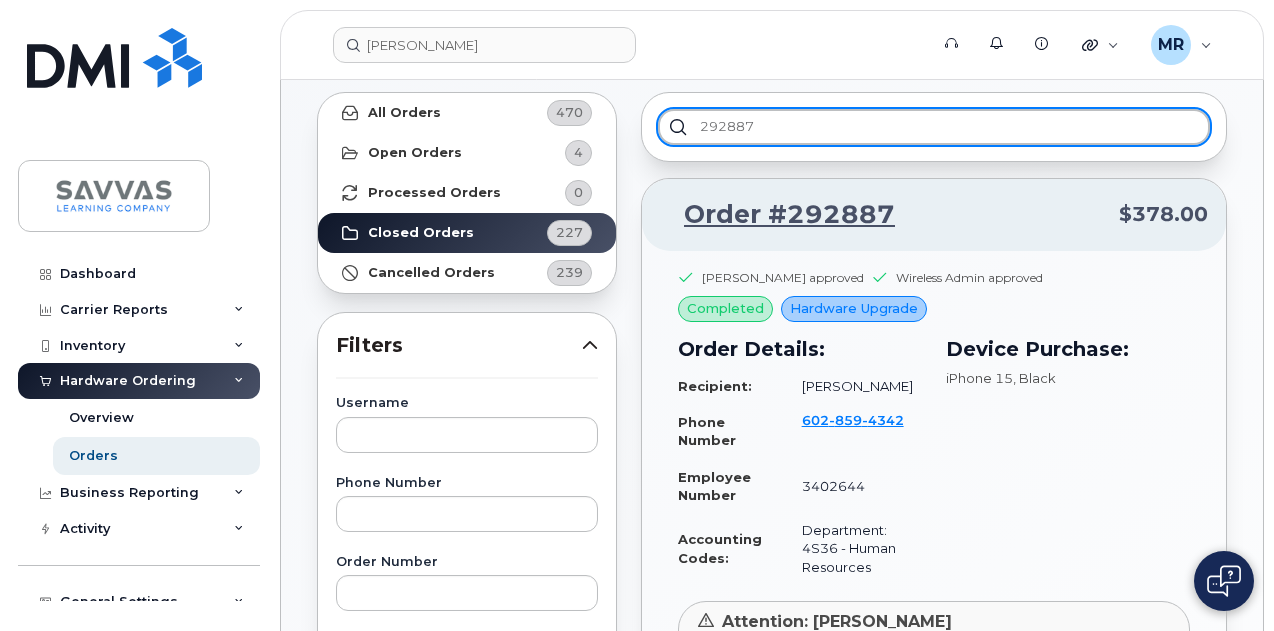 scroll, scrollTop: 0, scrollLeft: 0, axis: both 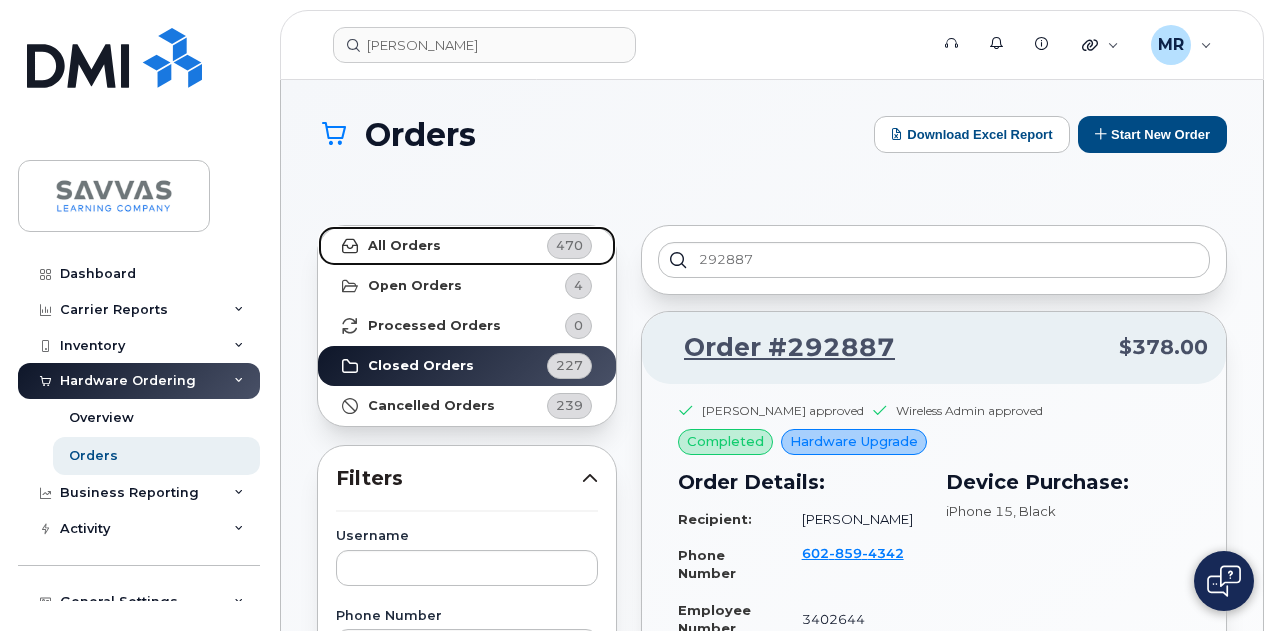 click on "All Orders 470" at bounding box center [467, 246] 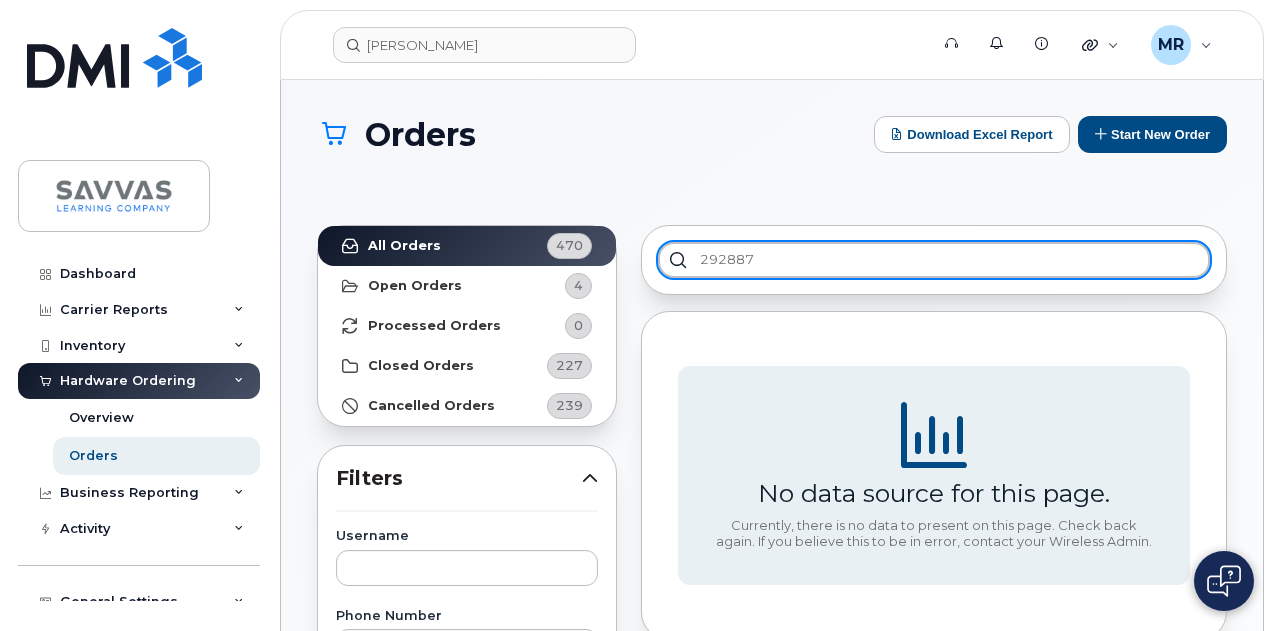 click on "292887" at bounding box center [934, 260] 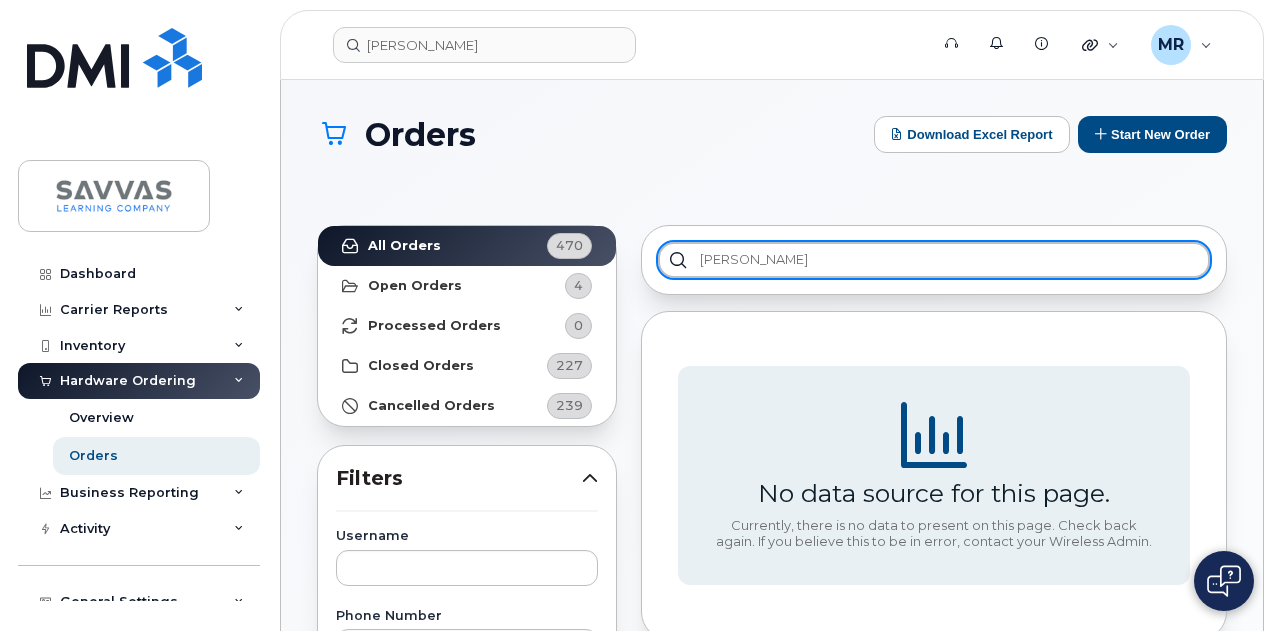 type on "gordan" 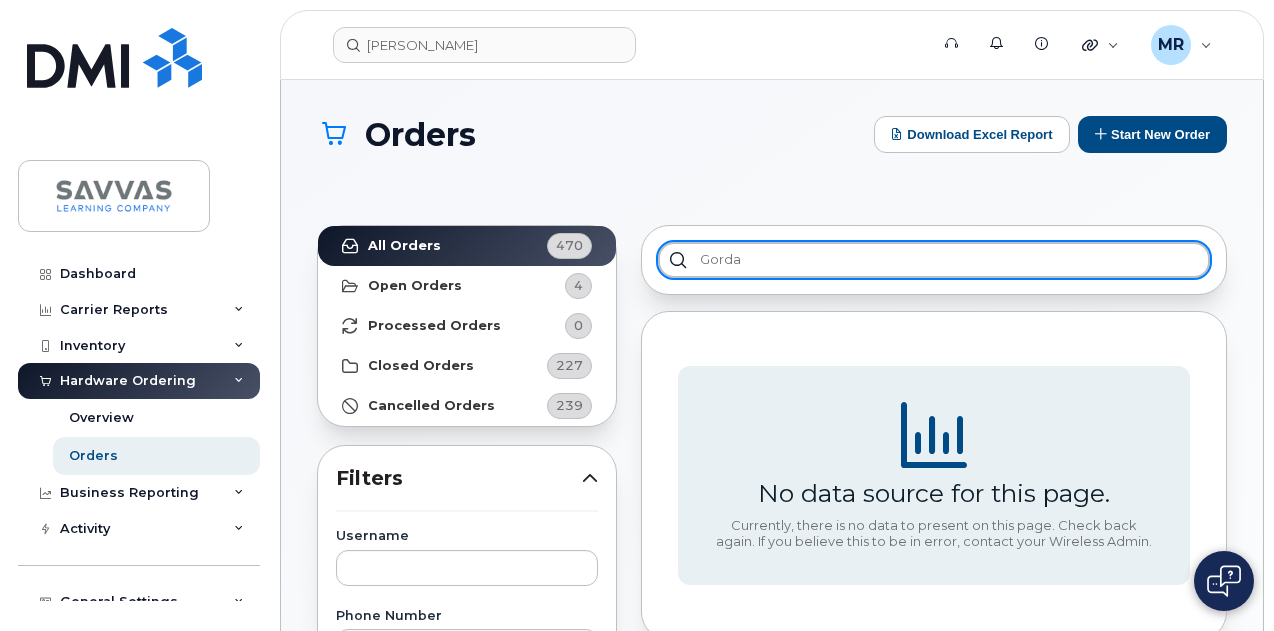 type on "gordan" 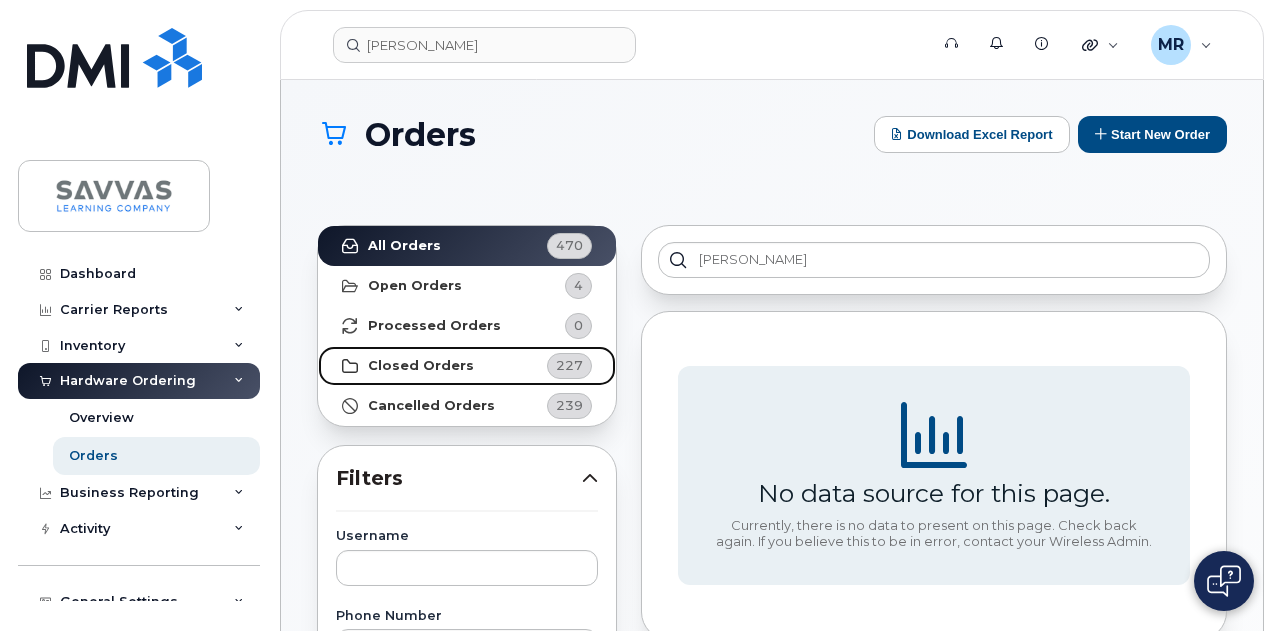 click on "Closed Orders" at bounding box center [421, 366] 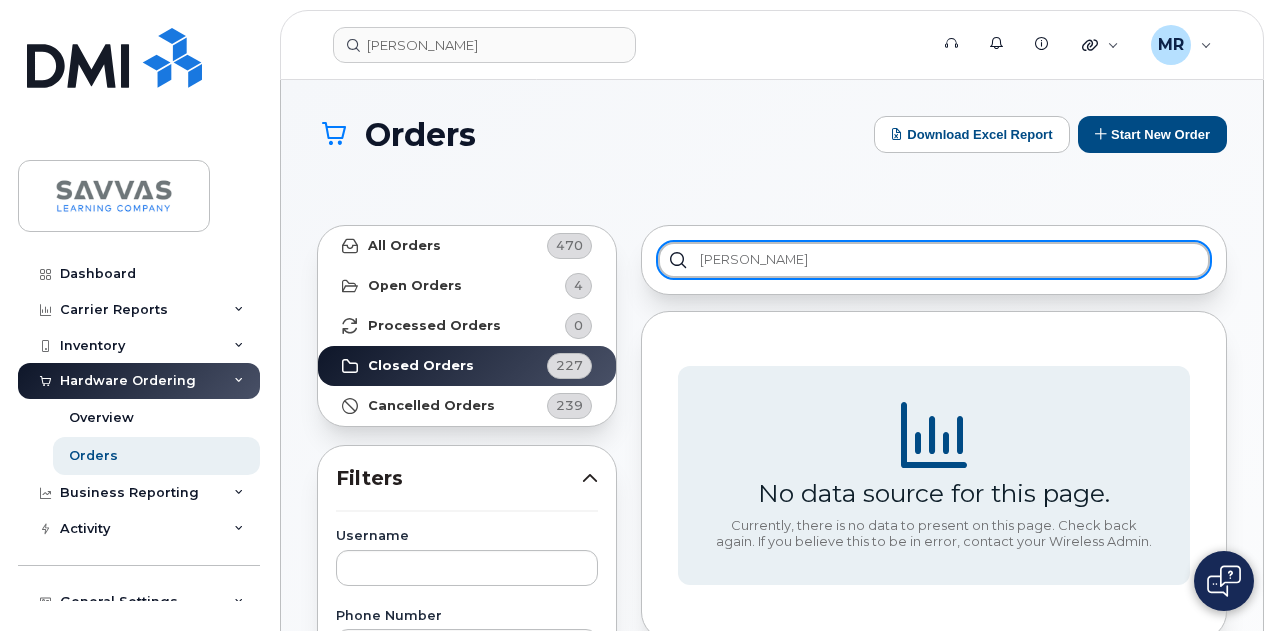click on "gordan" at bounding box center (934, 260) 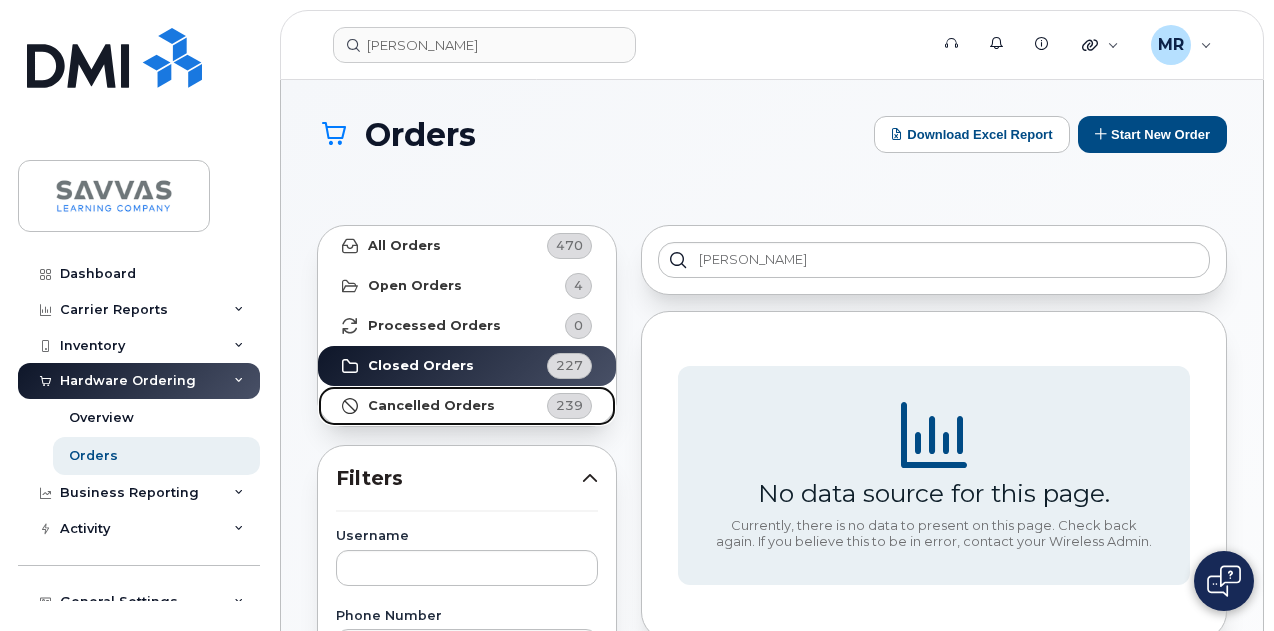 click on "Cancelled Orders 239" at bounding box center [467, 406] 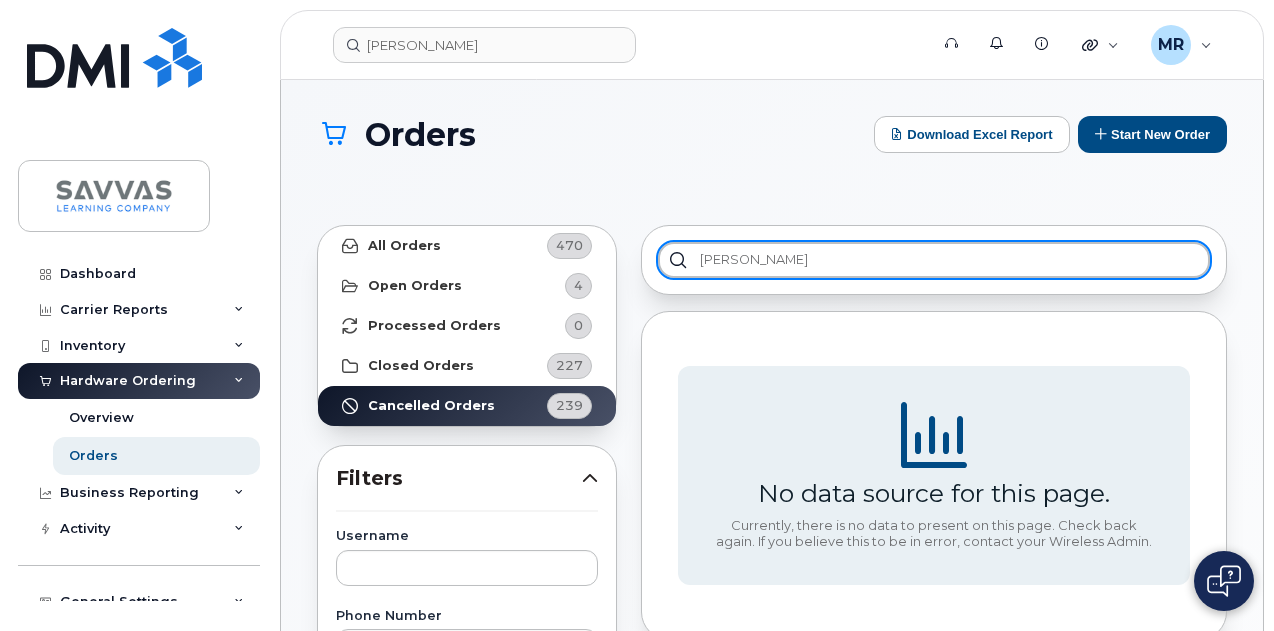 click on "gordan" at bounding box center [934, 260] 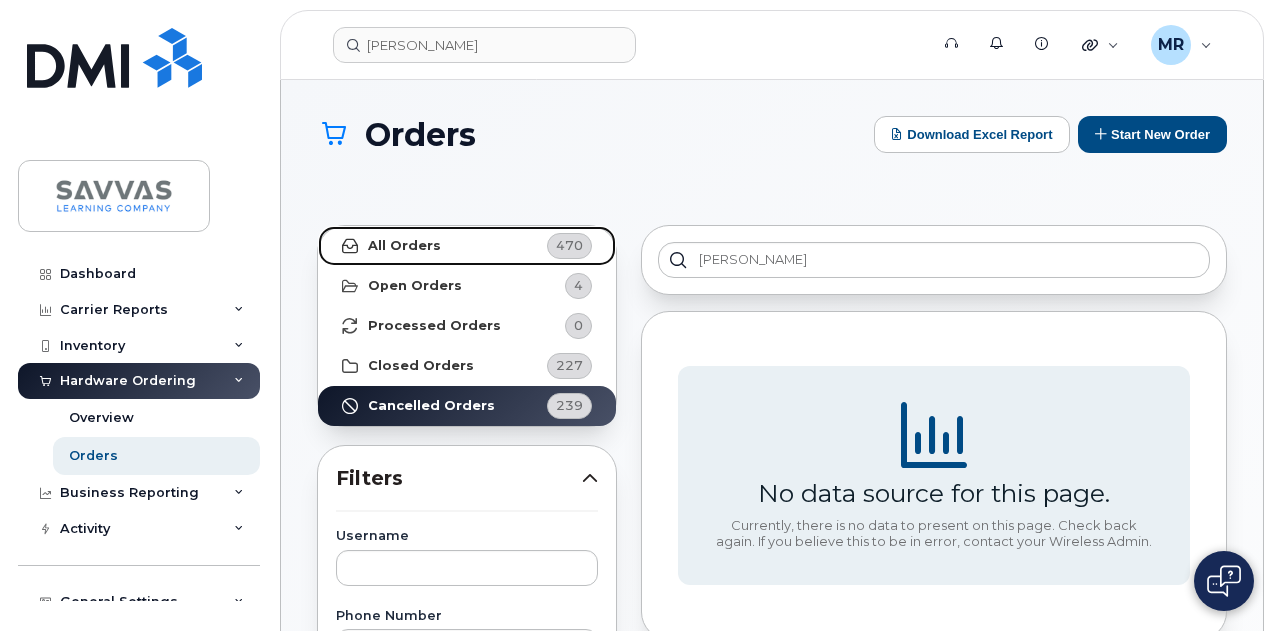 click on "All Orders" at bounding box center (404, 246) 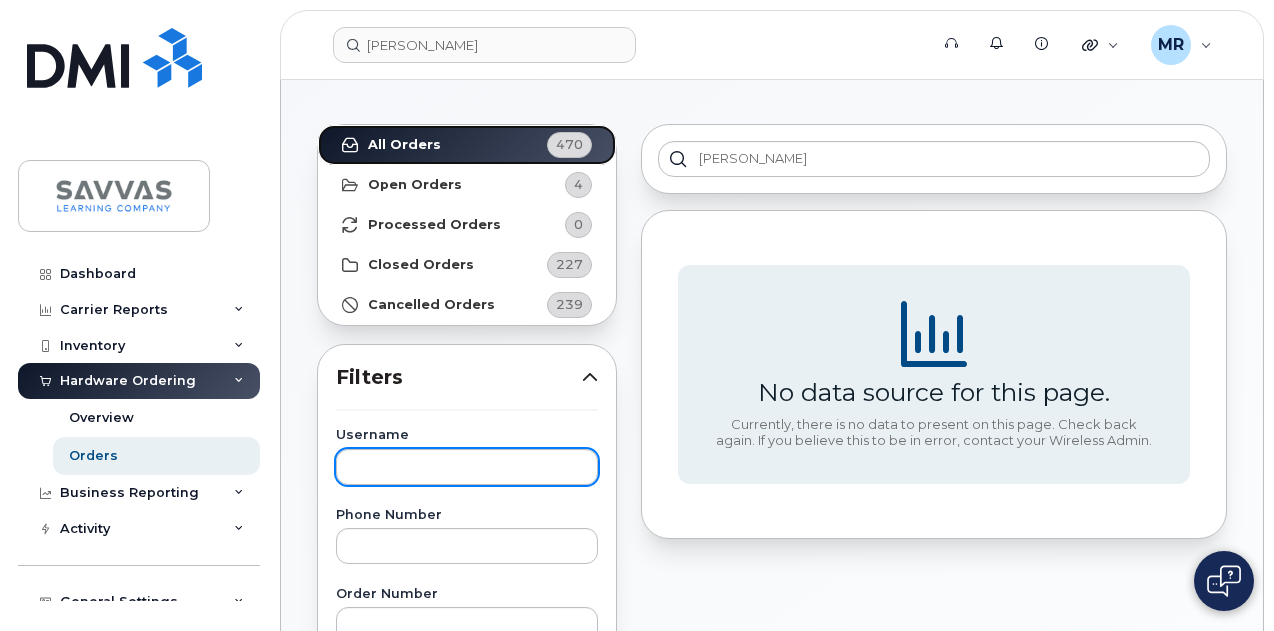 scroll, scrollTop: 200, scrollLeft: 0, axis: vertical 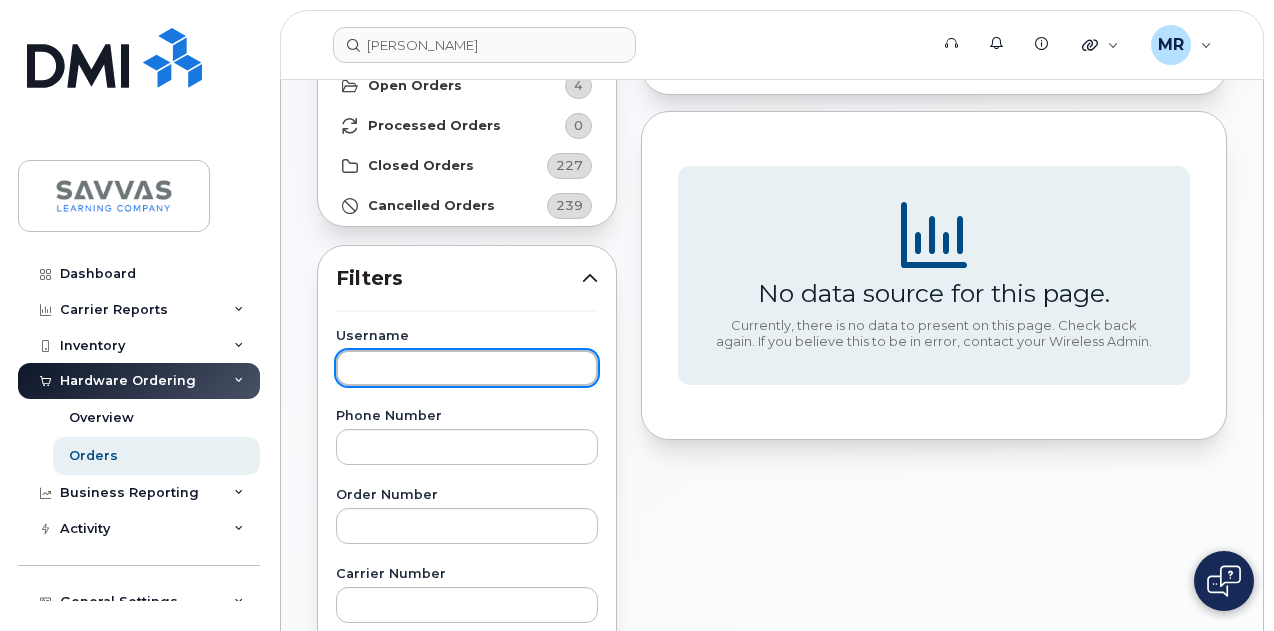 click at bounding box center (467, 368) 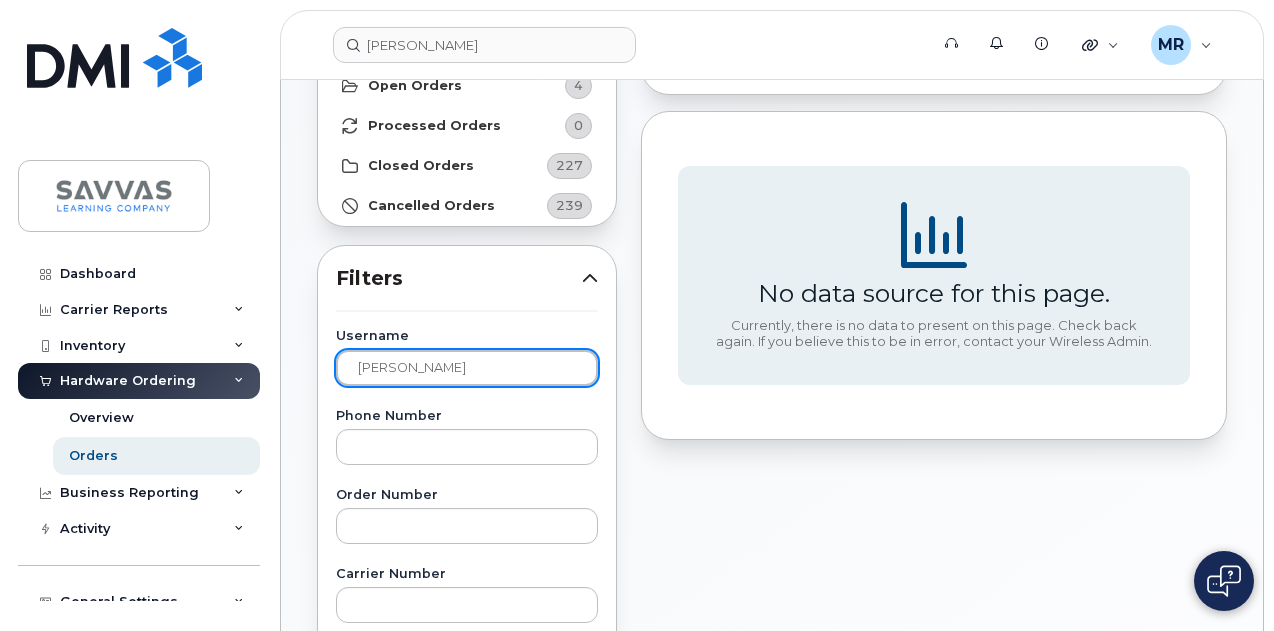type on "gordan" 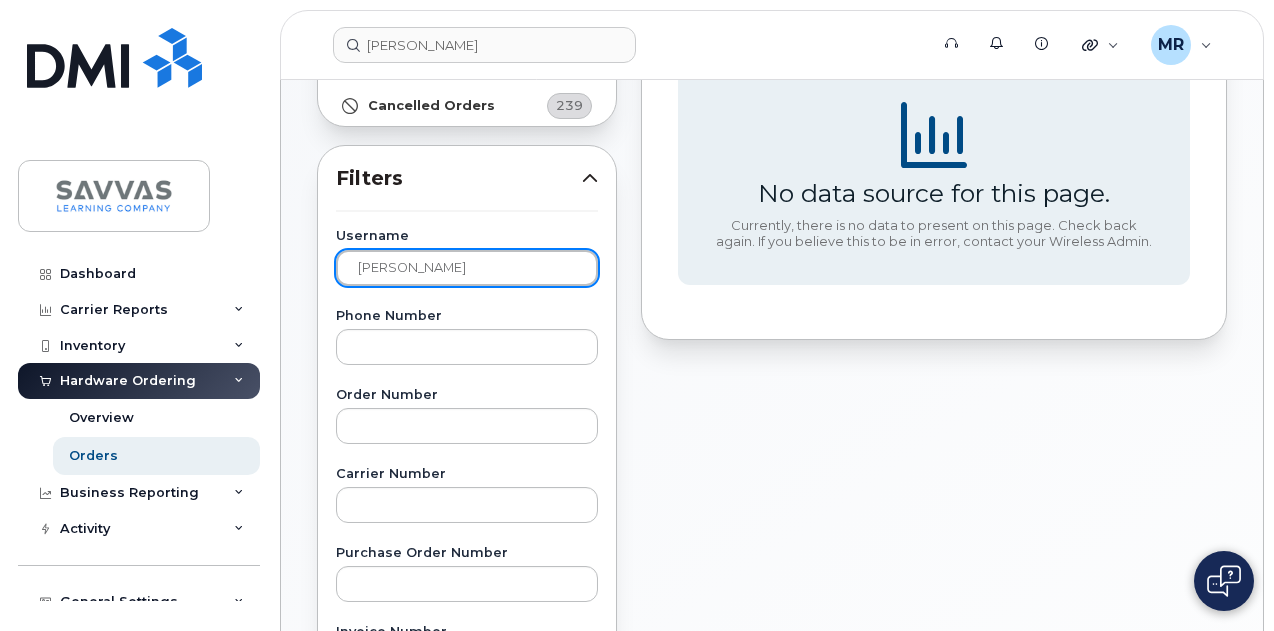 scroll, scrollTop: 0, scrollLeft: 0, axis: both 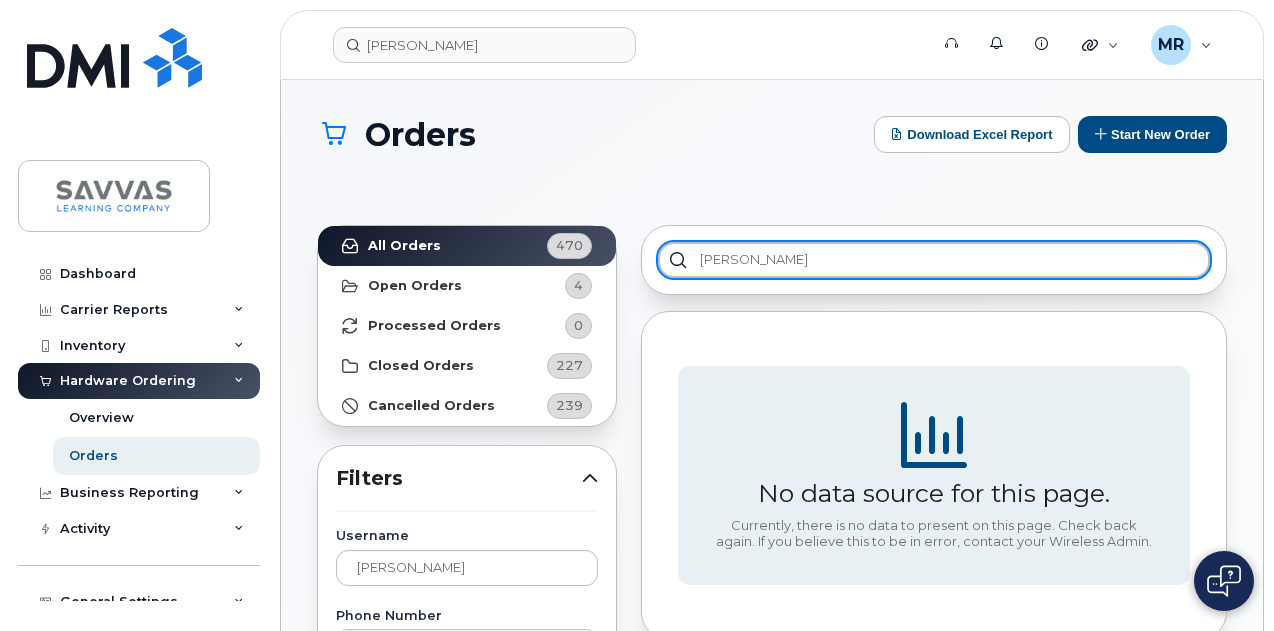 click on "gordan" at bounding box center (934, 260) 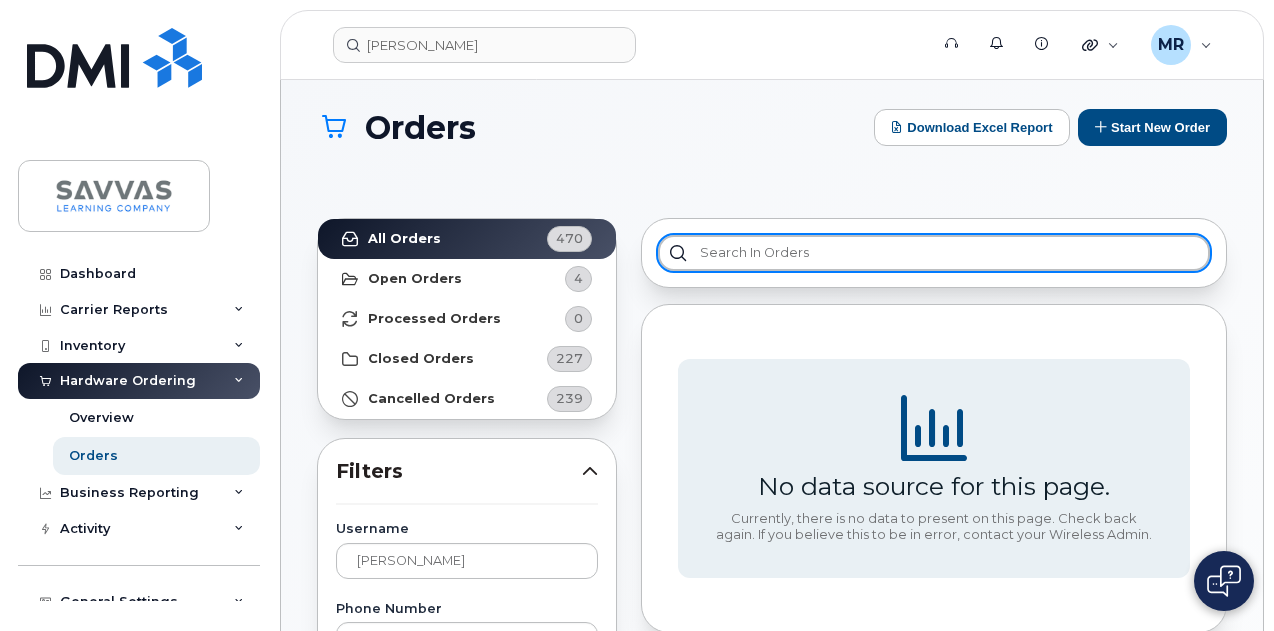 scroll, scrollTop: 0, scrollLeft: 0, axis: both 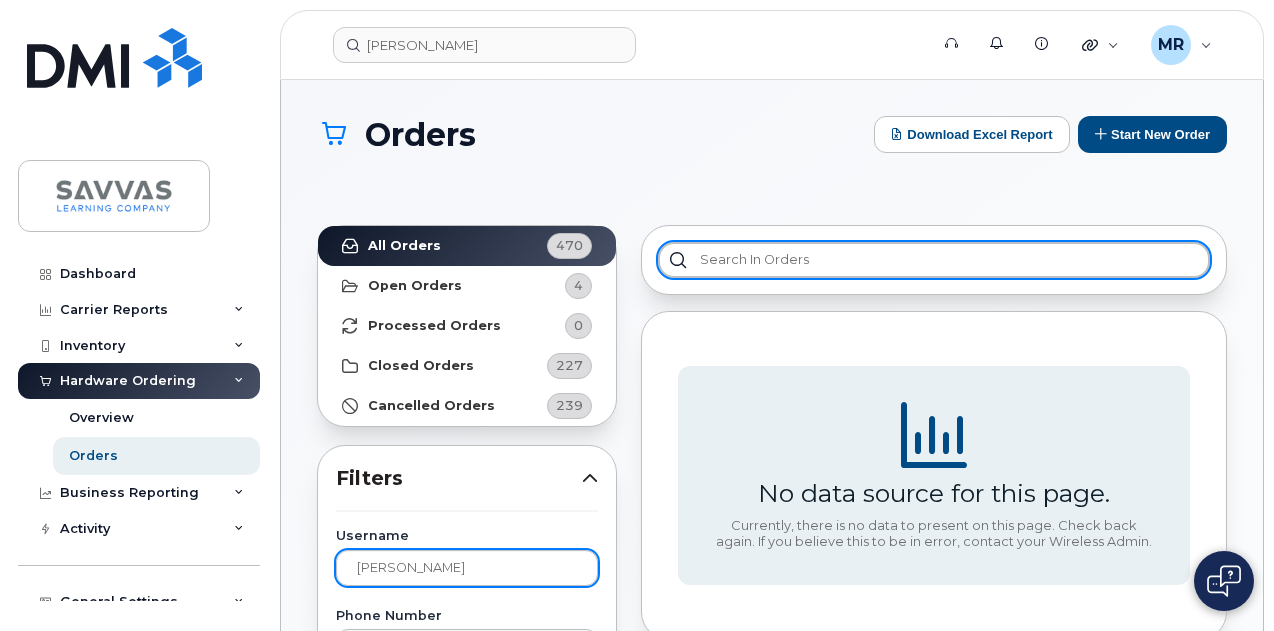 type 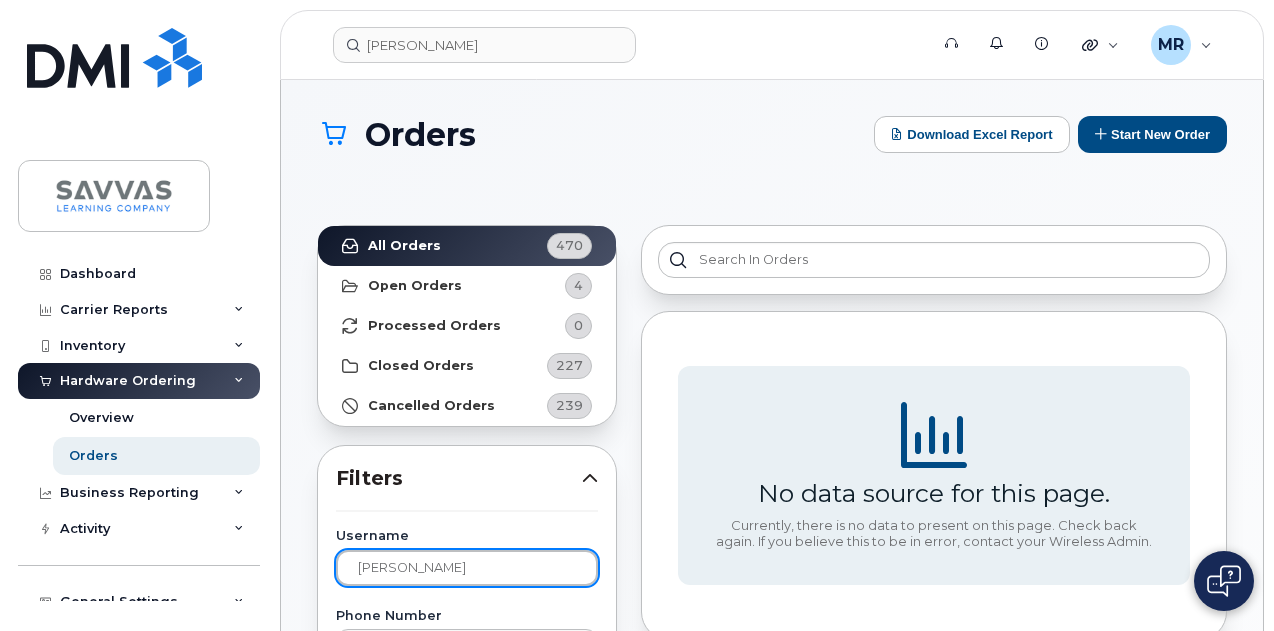 click on "gordan" at bounding box center [467, 568] 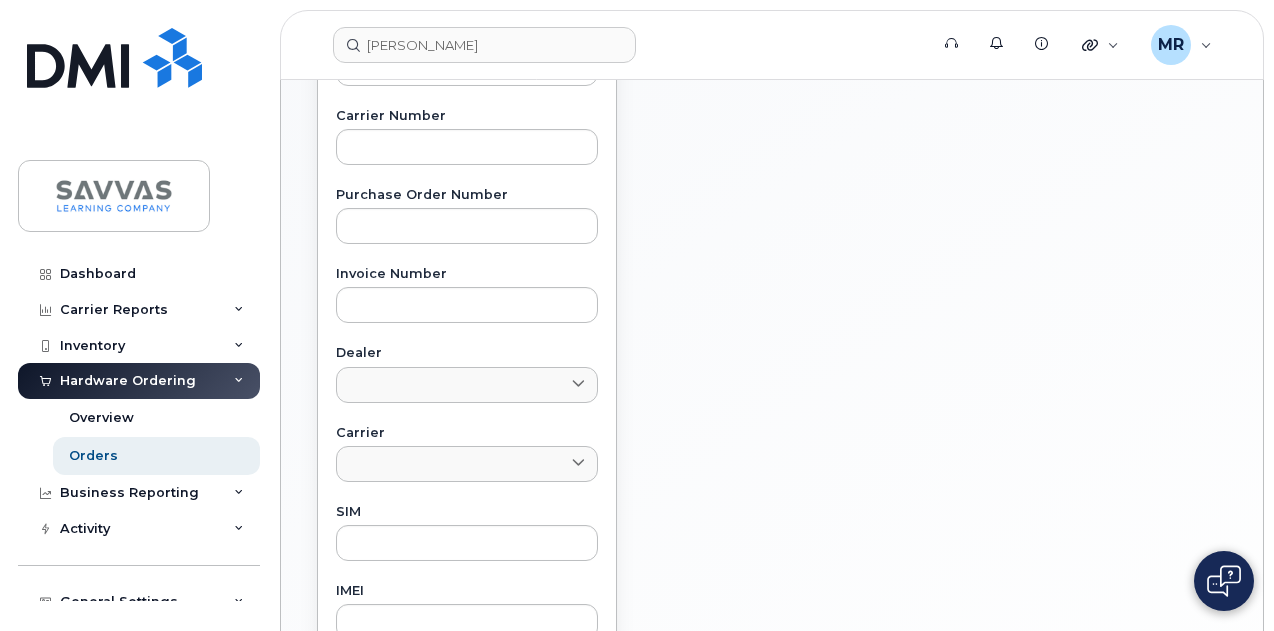 scroll, scrollTop: 1072, scrollLeft: 0, axis: vertical 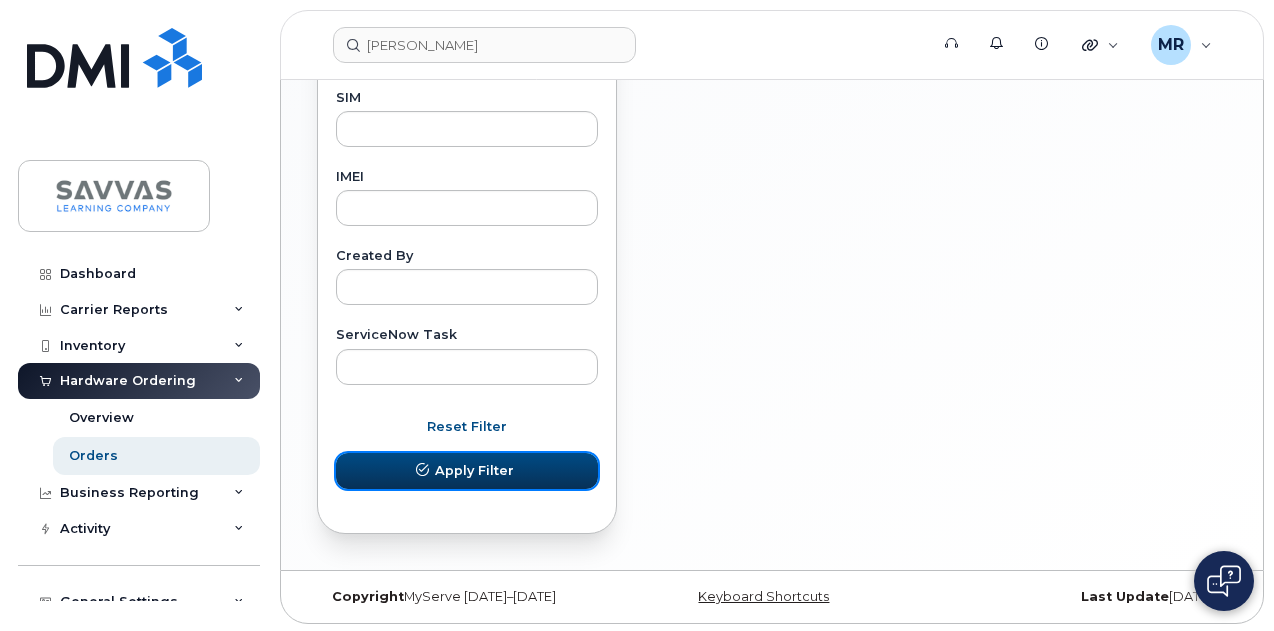 click on "Apply Filter" at bounding box center [474, 470] 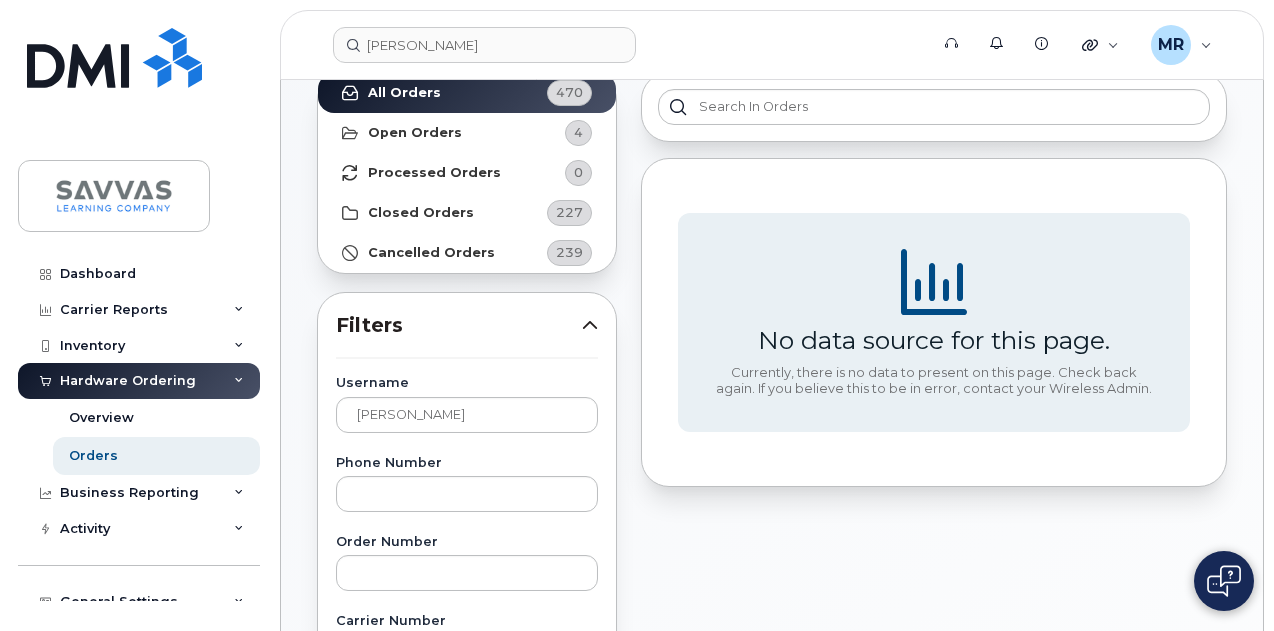 scroll, scrollTop: 300, scrollLeft: 0, axis: vertical 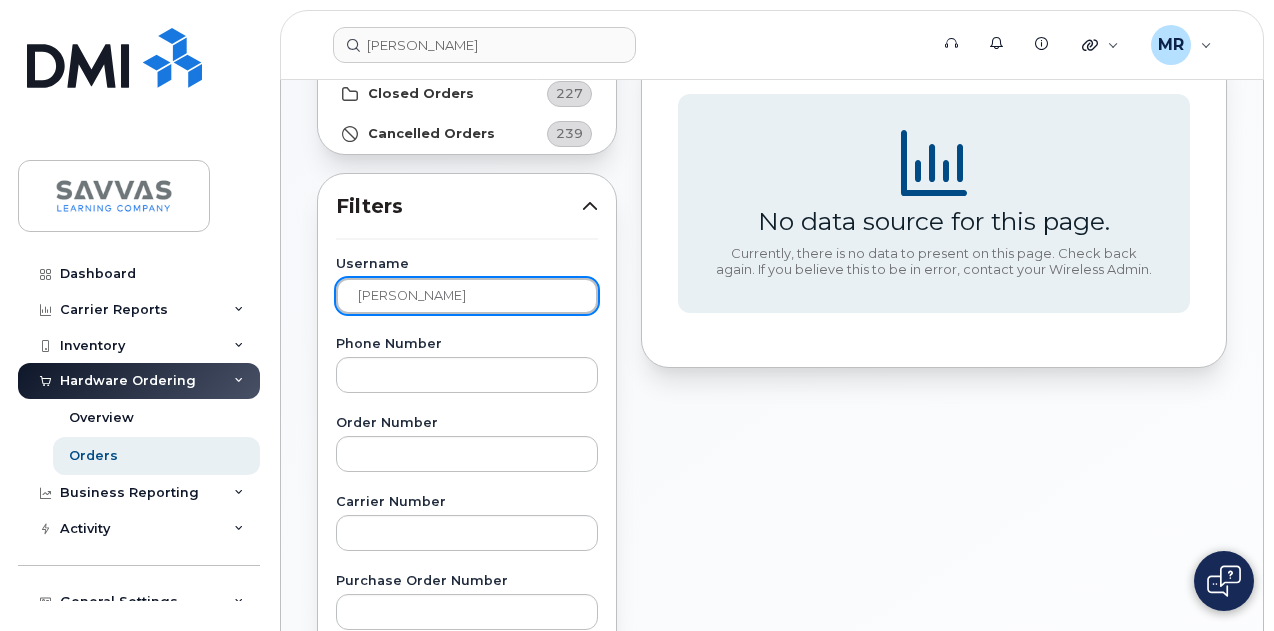 click on "gordan" at bounding box center [467, 296] 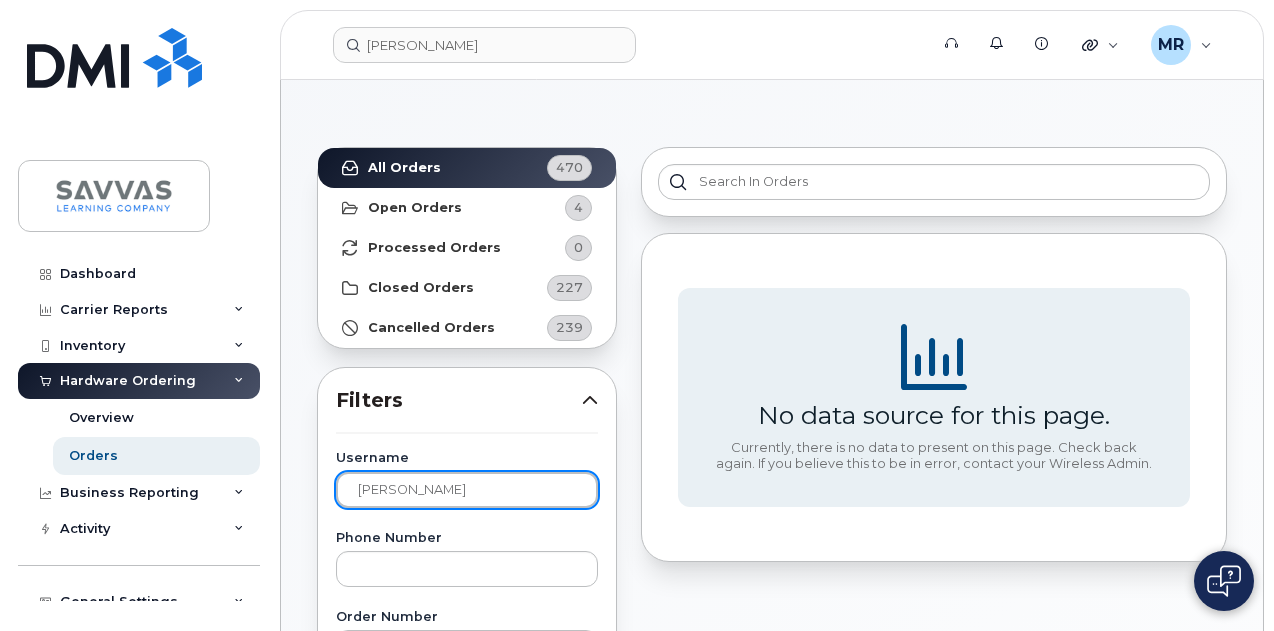 scroll, scrollTop: 0, scrollLeft: 0, axis: both 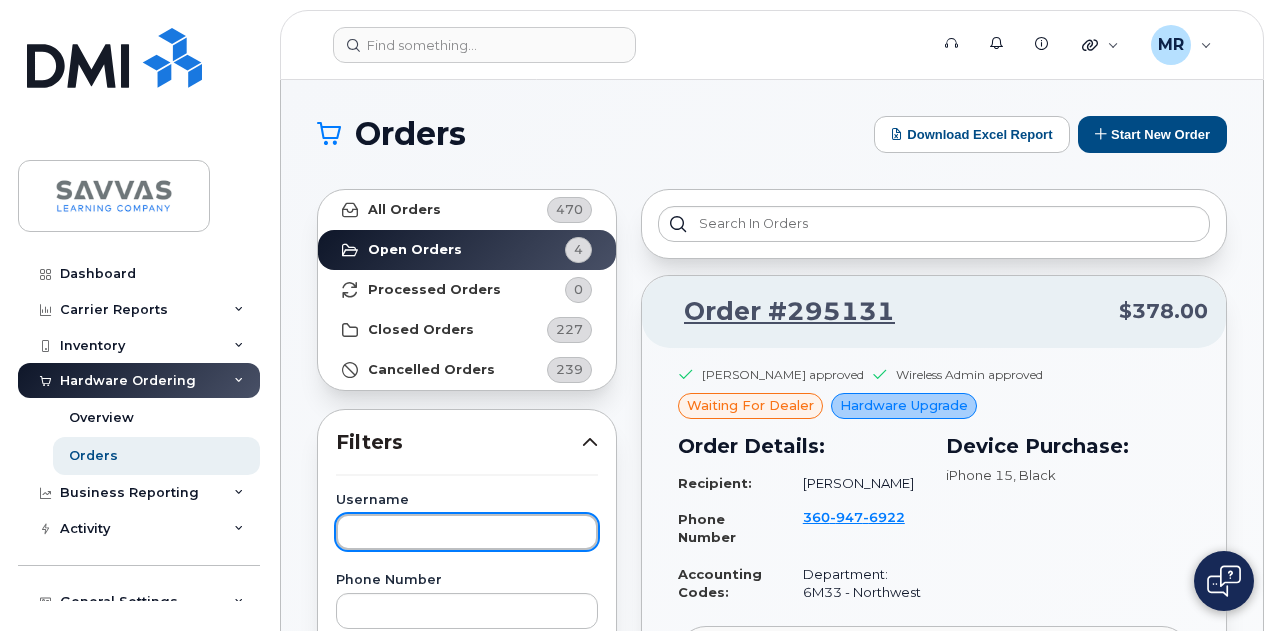 click 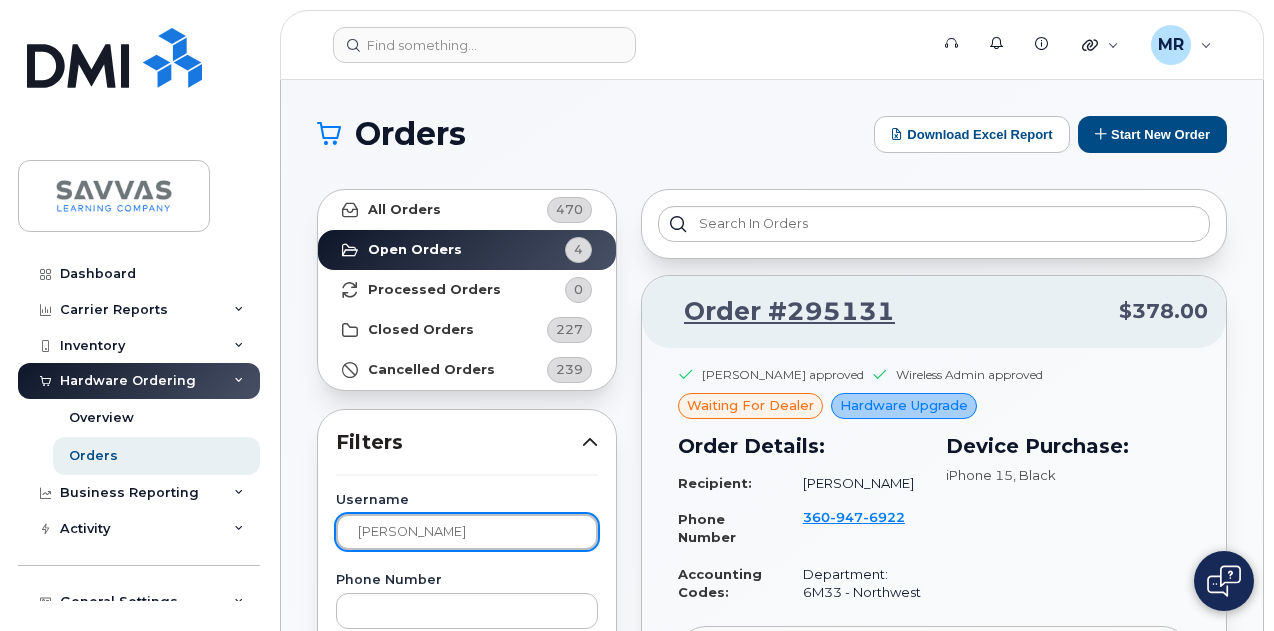 type on "[PERSON_NAME]" 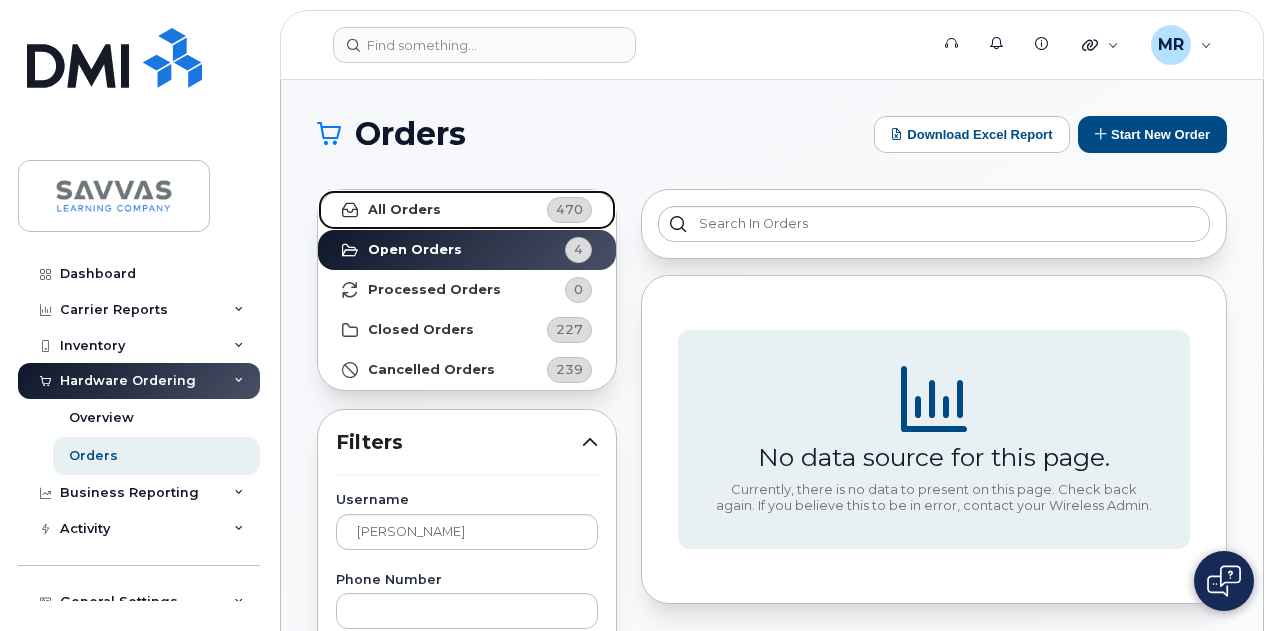 click on "All Orders 470" 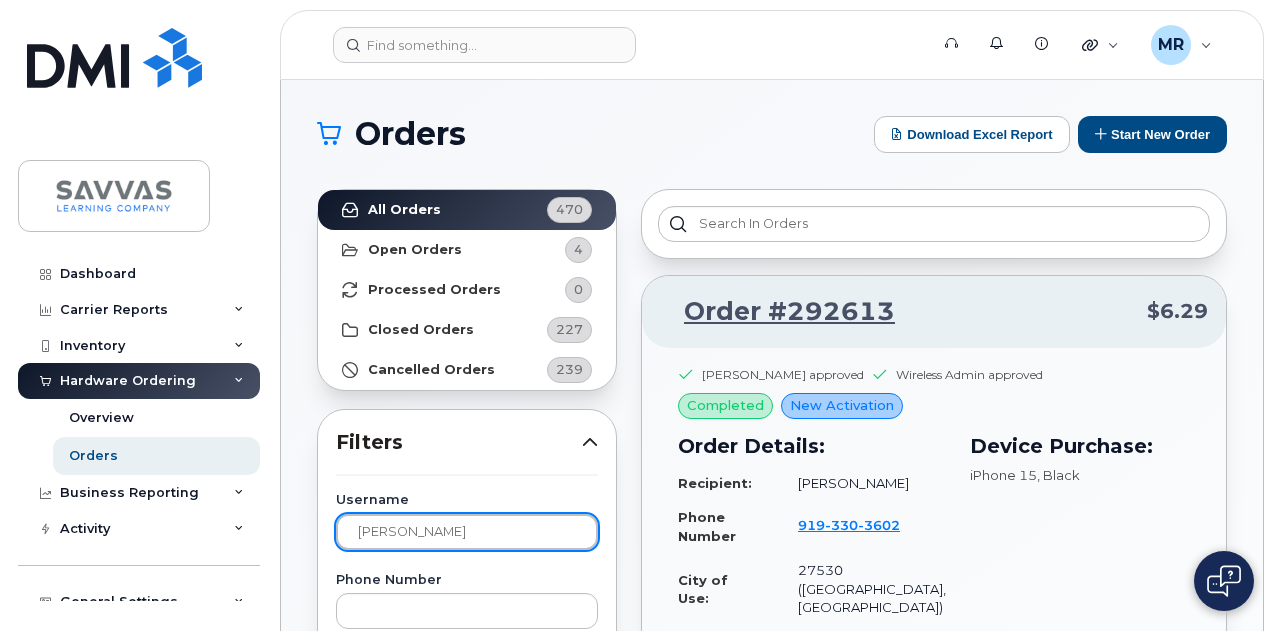 click on "[PERSON_NAME]" 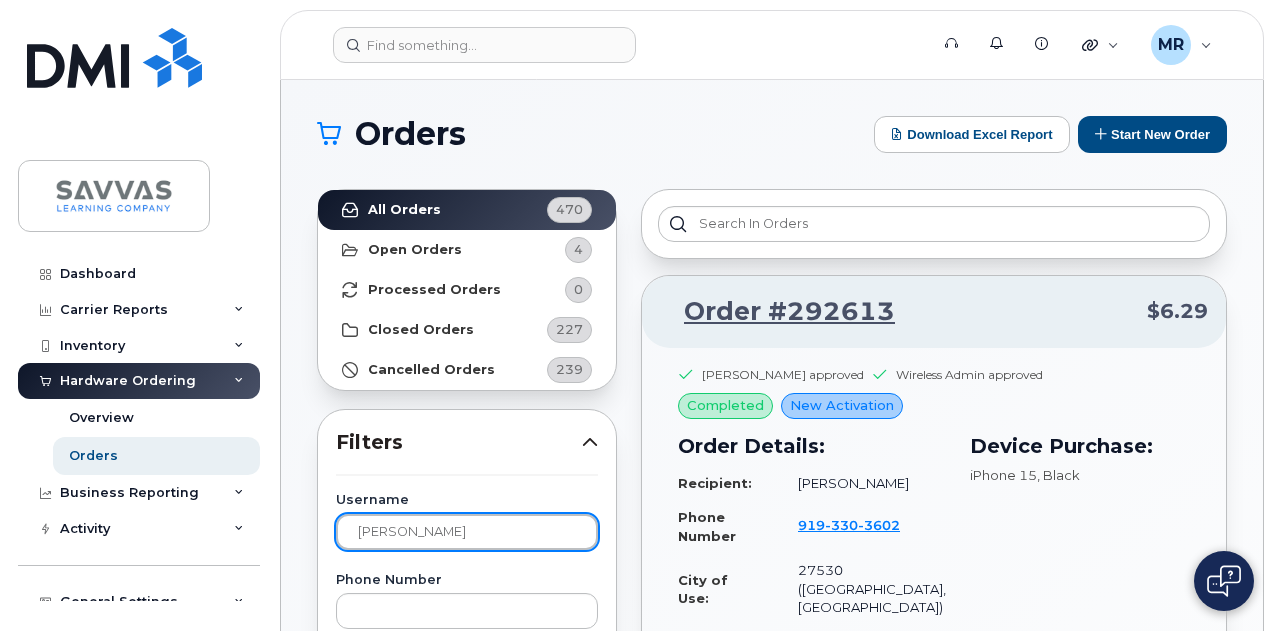 click on "Apply Filter" 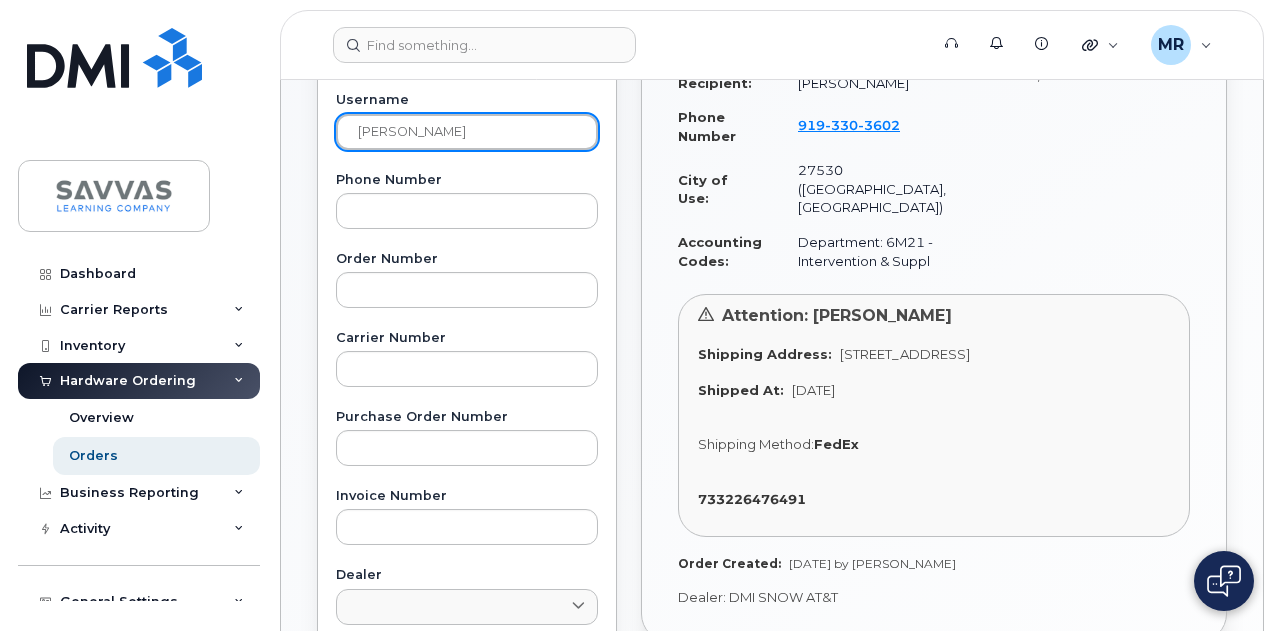 scroll, scrollTop: 200, scrollLeft: 0, axis: vertical 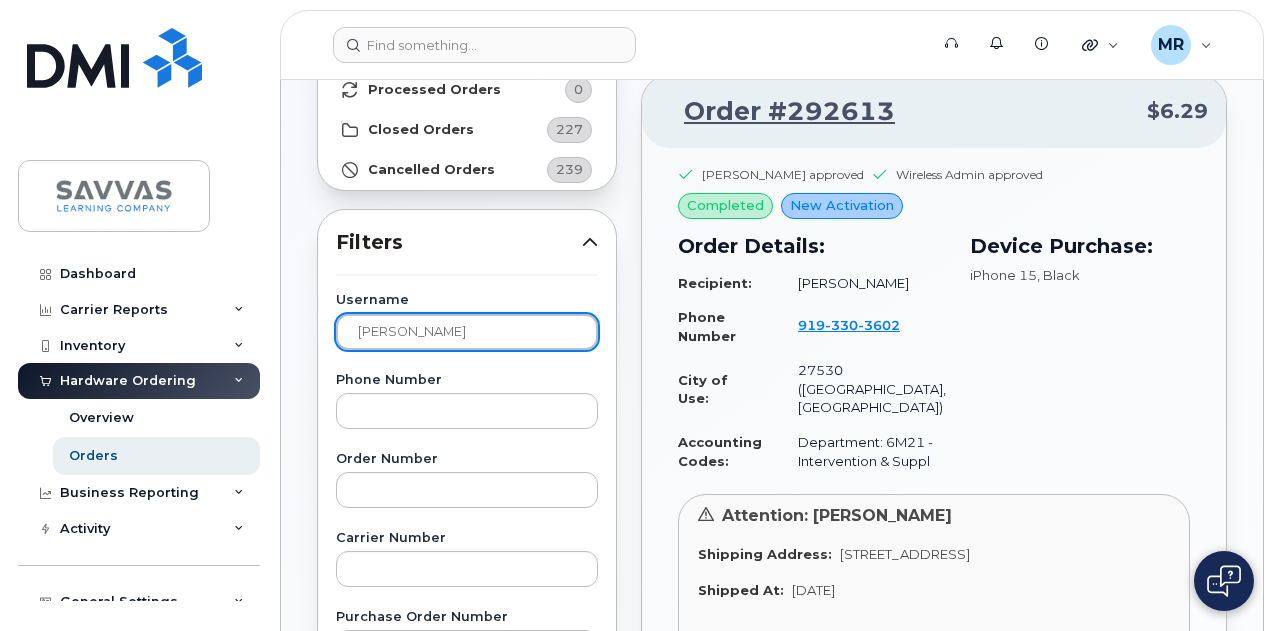 click on "[PERSON_NAME]" 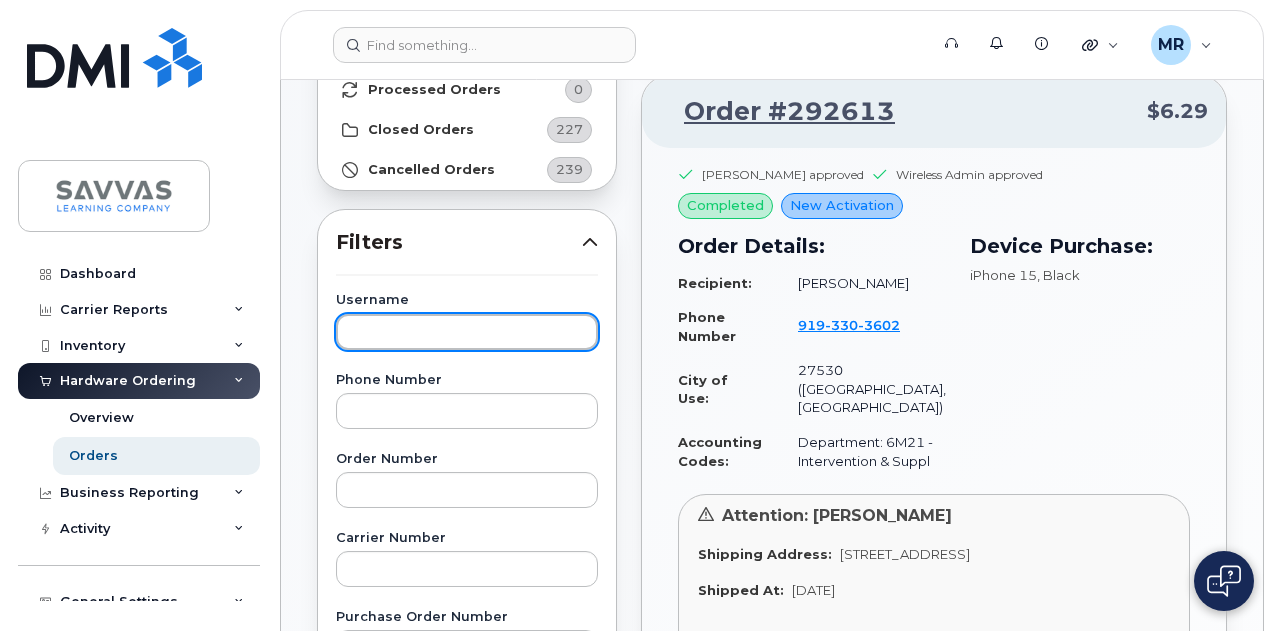 scroll, scrollTop: 0, scrollLeft: 0, axis: both 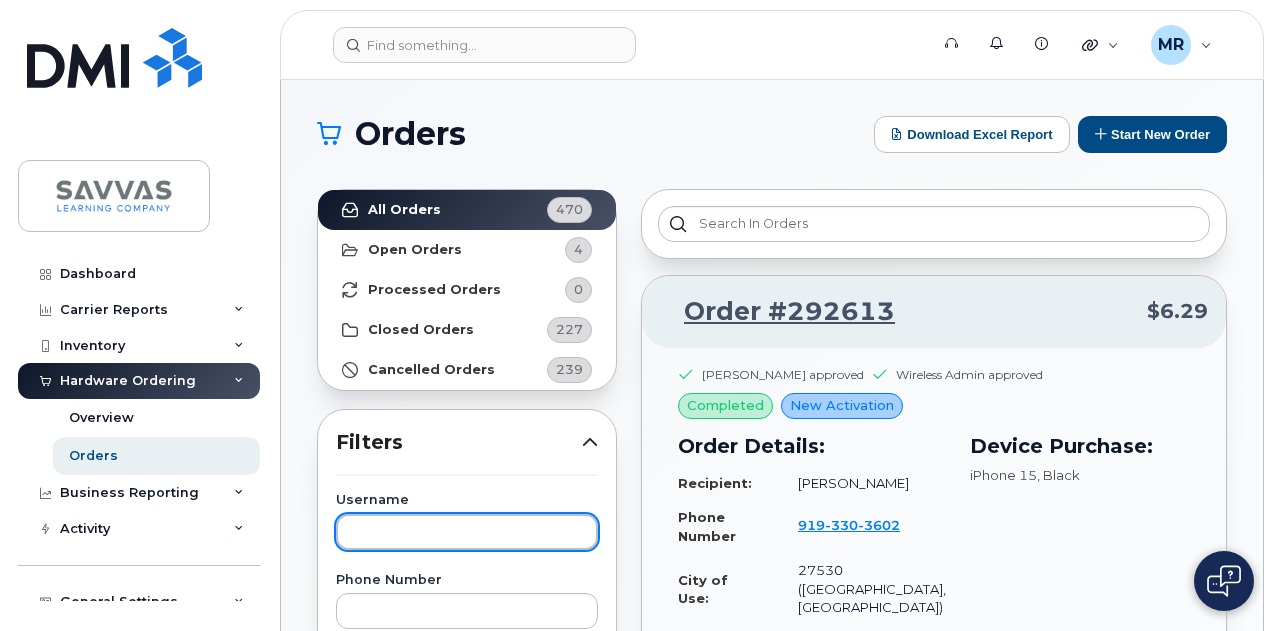 type 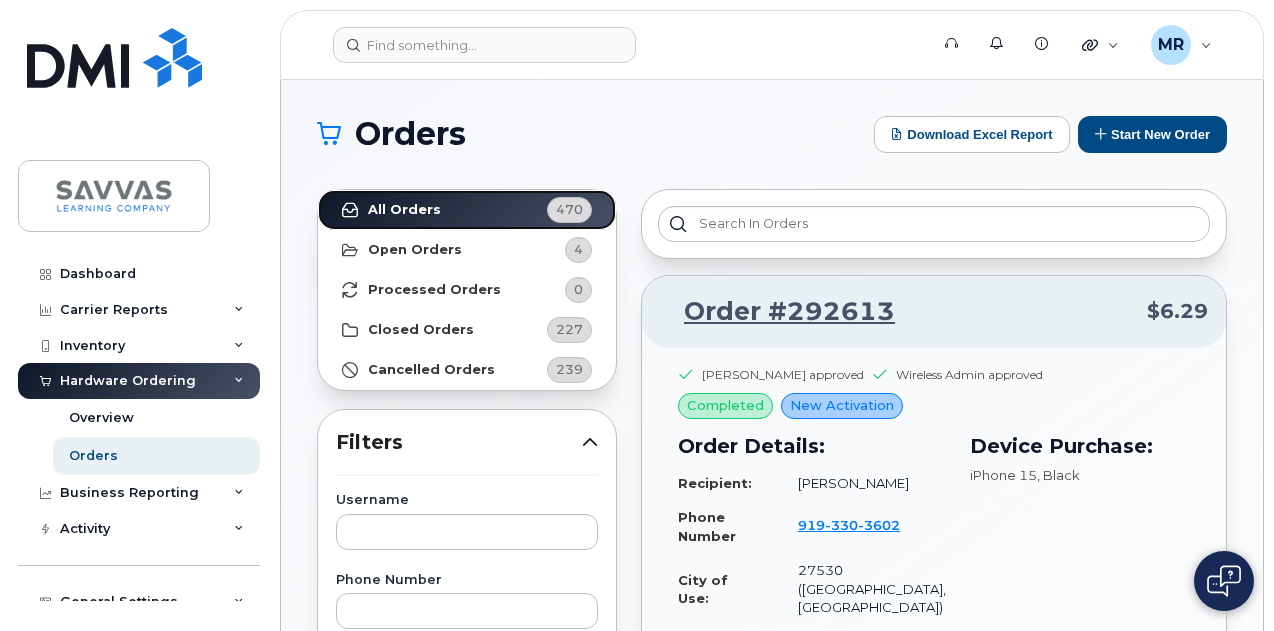click on "All Orders 470" 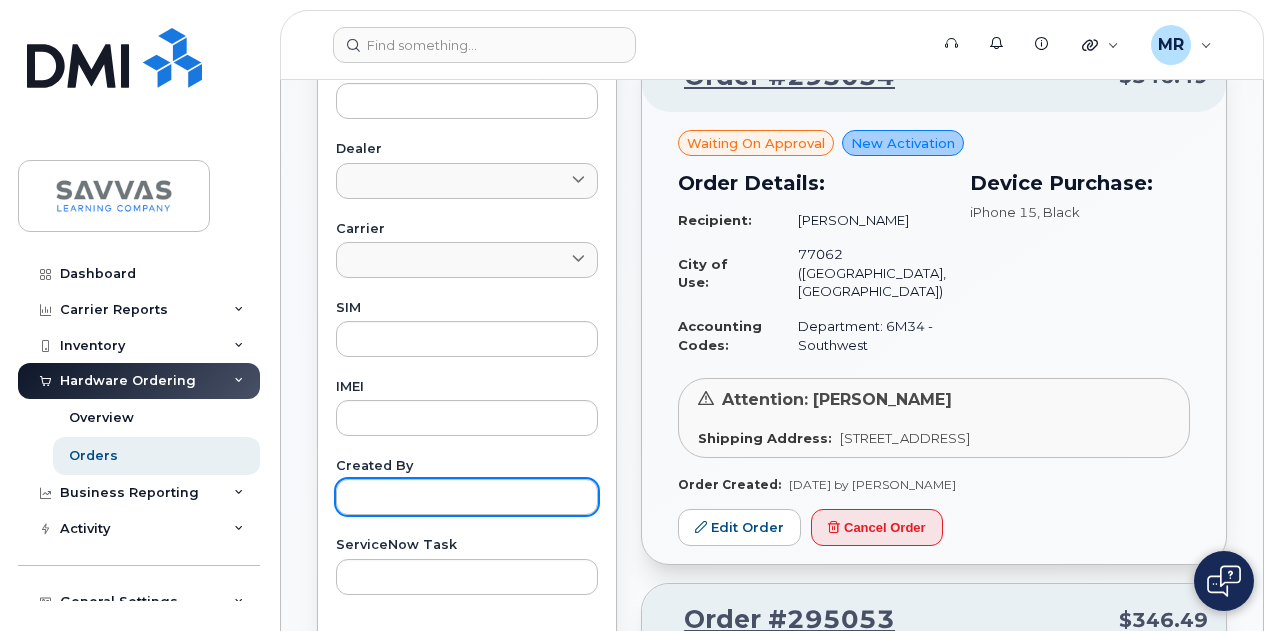 scroll, scrollTop: 600, scrollLeft: 0, axis: vertical 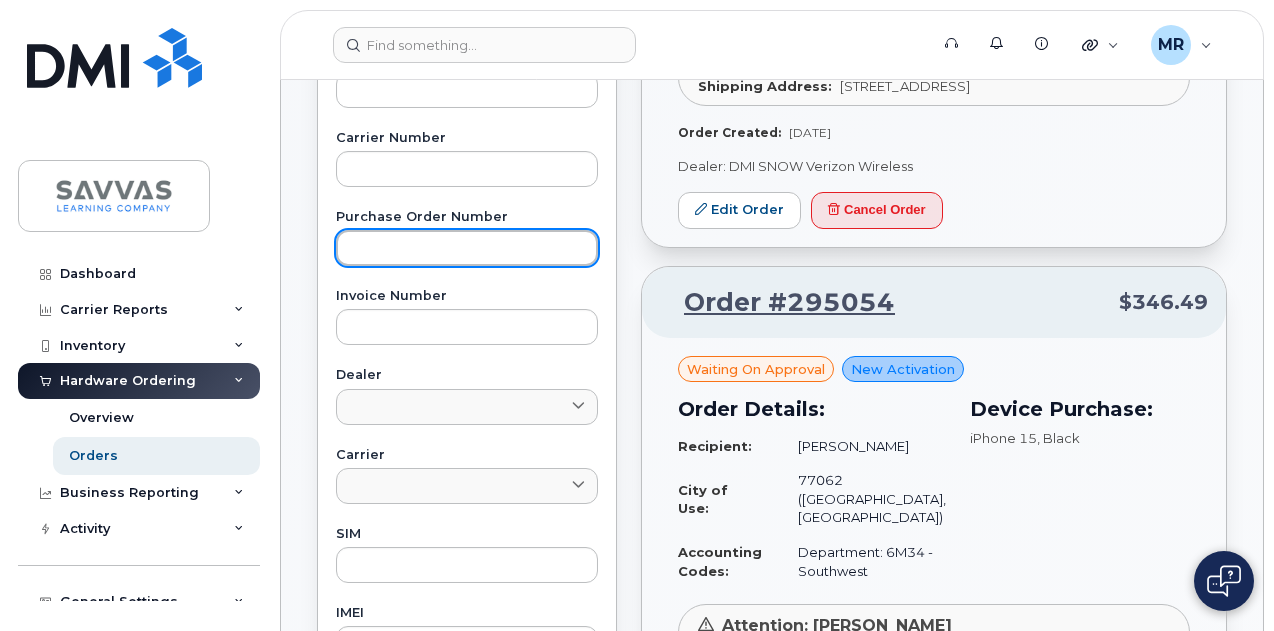 click 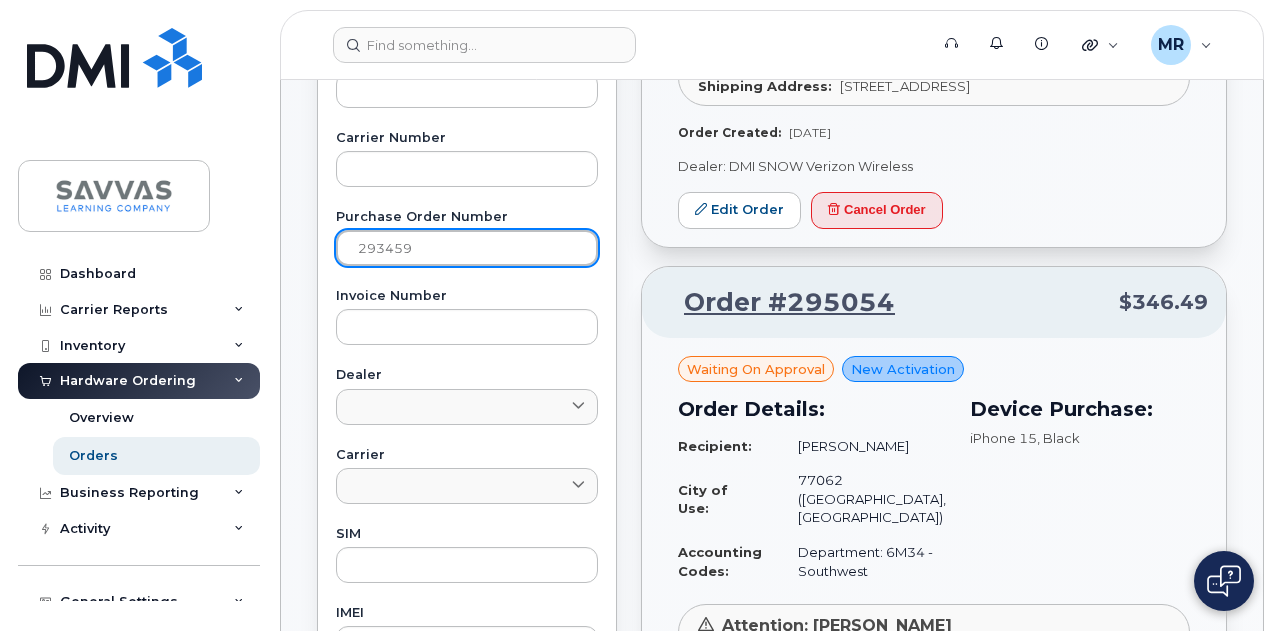 type on "293459" 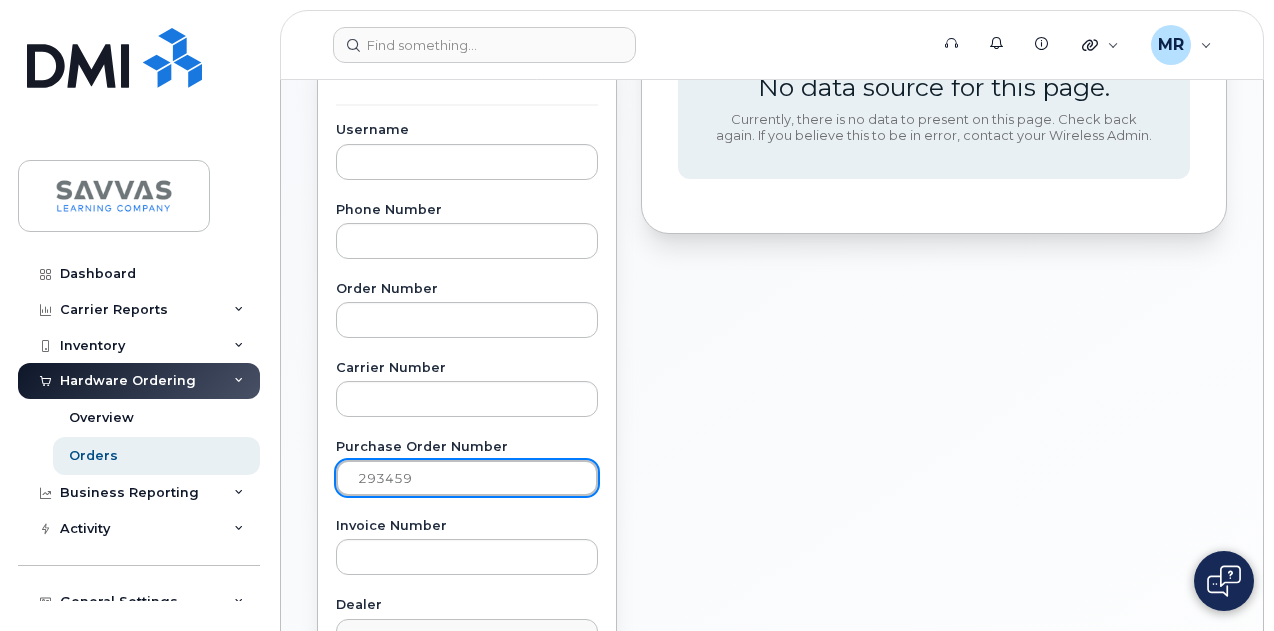 scroll, scrollTop: 400, scrollLeft: 0, axis: vertical 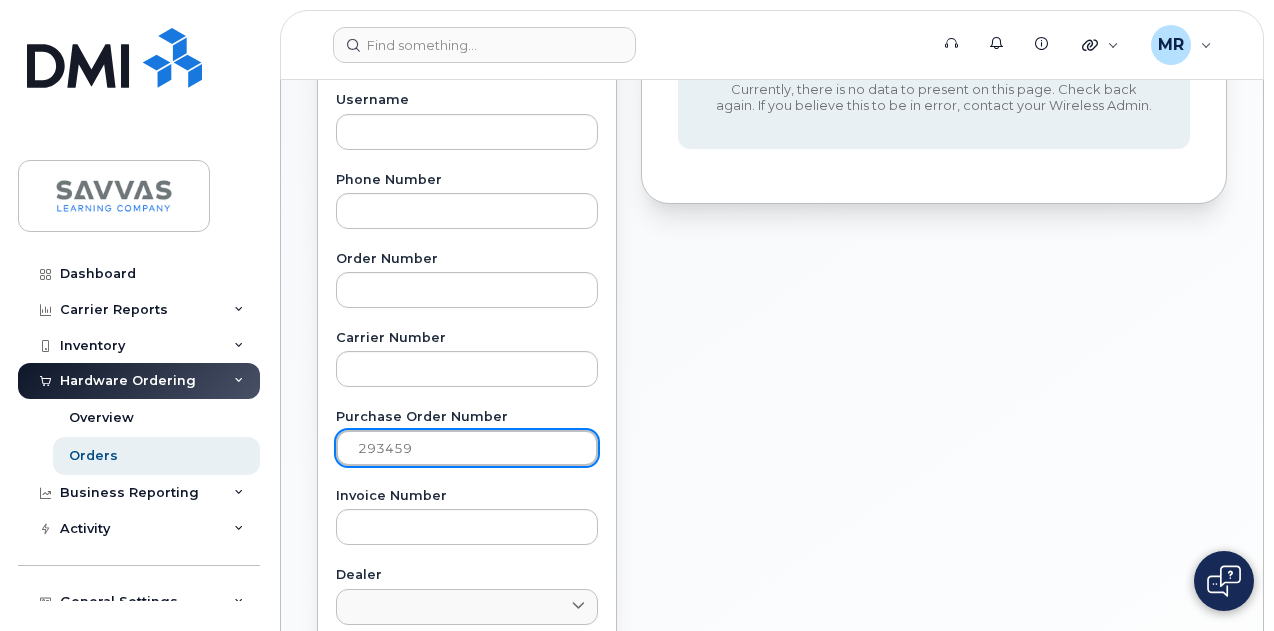 click on "293459" 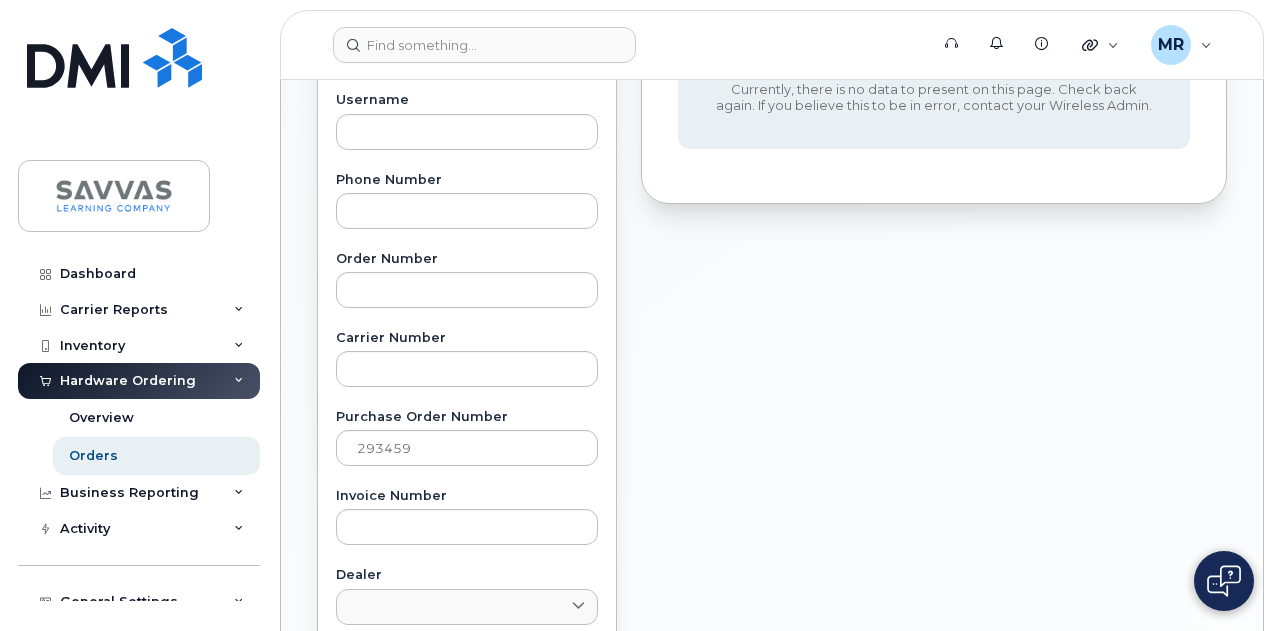 click on "Purchase Order Number" 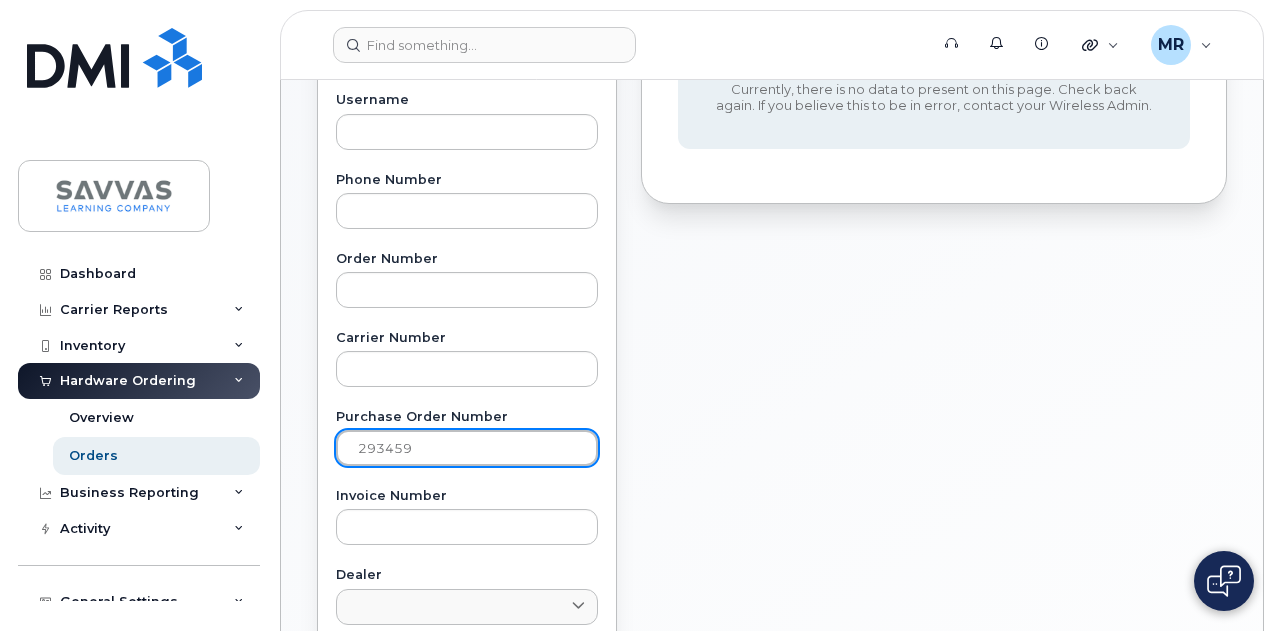click on "293459" 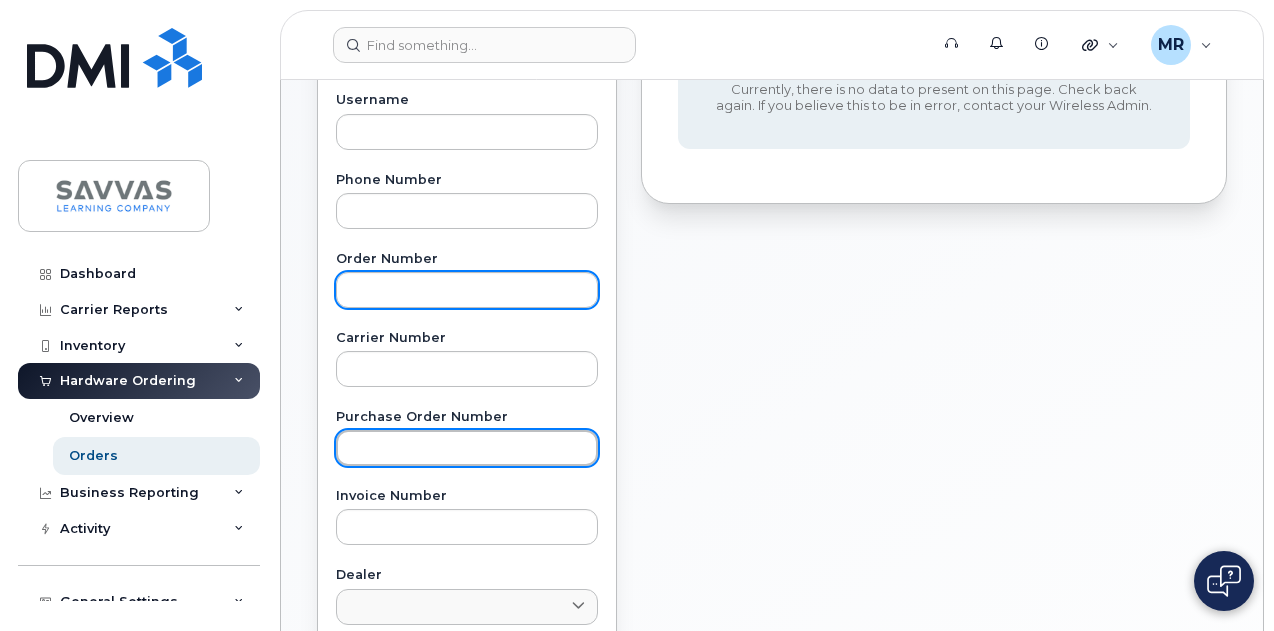 type 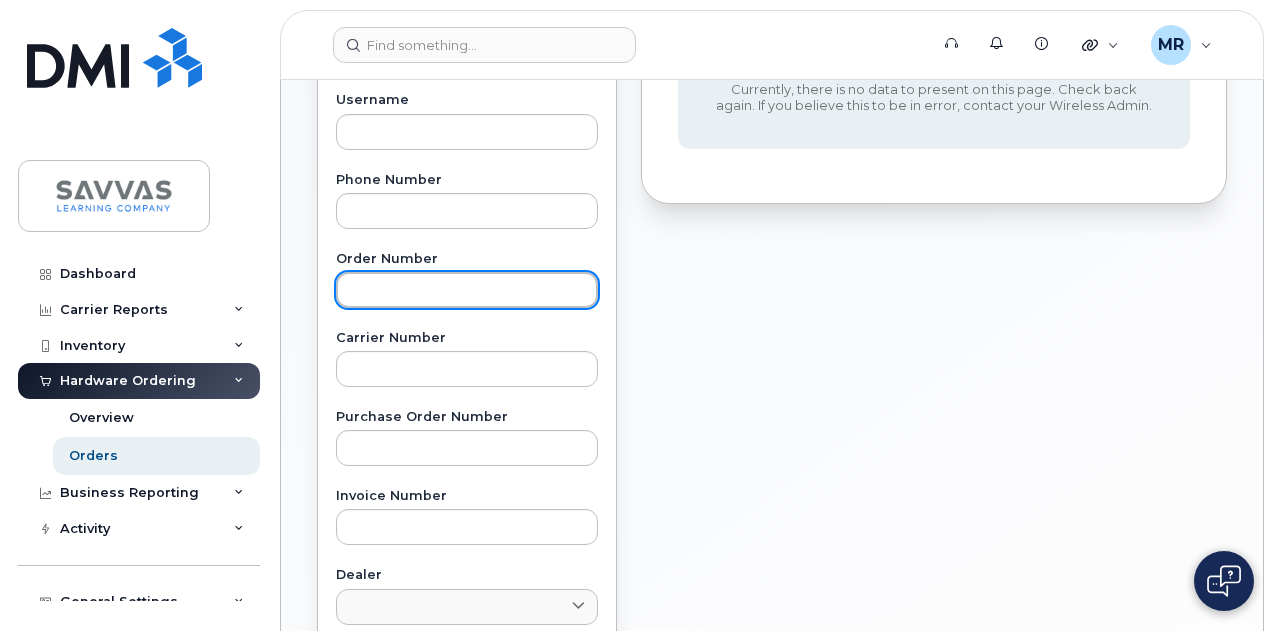 click 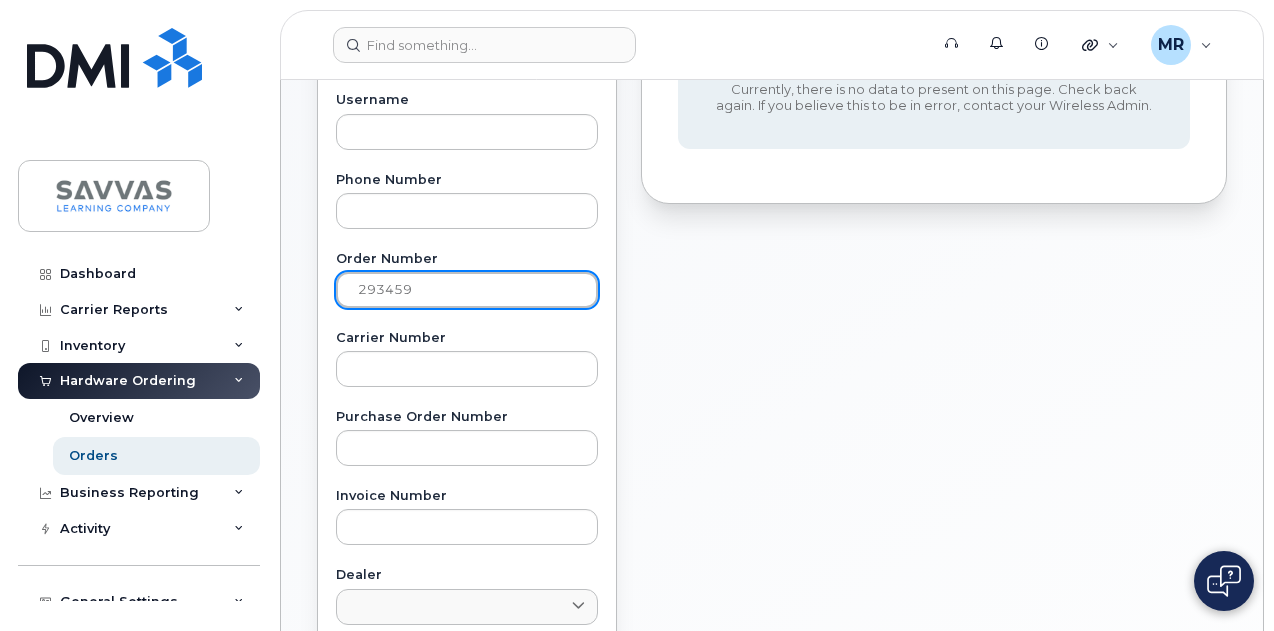 type on "293459" 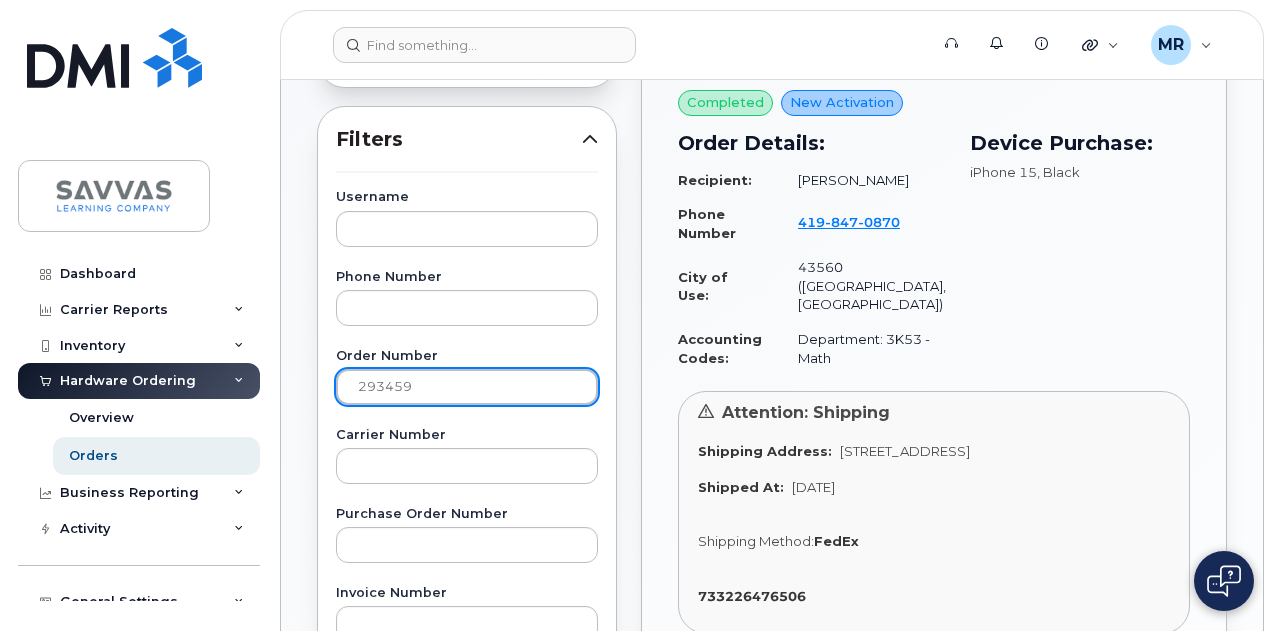 scroll, scrollTop: 100, scrollLeft: 0, axis: vertical 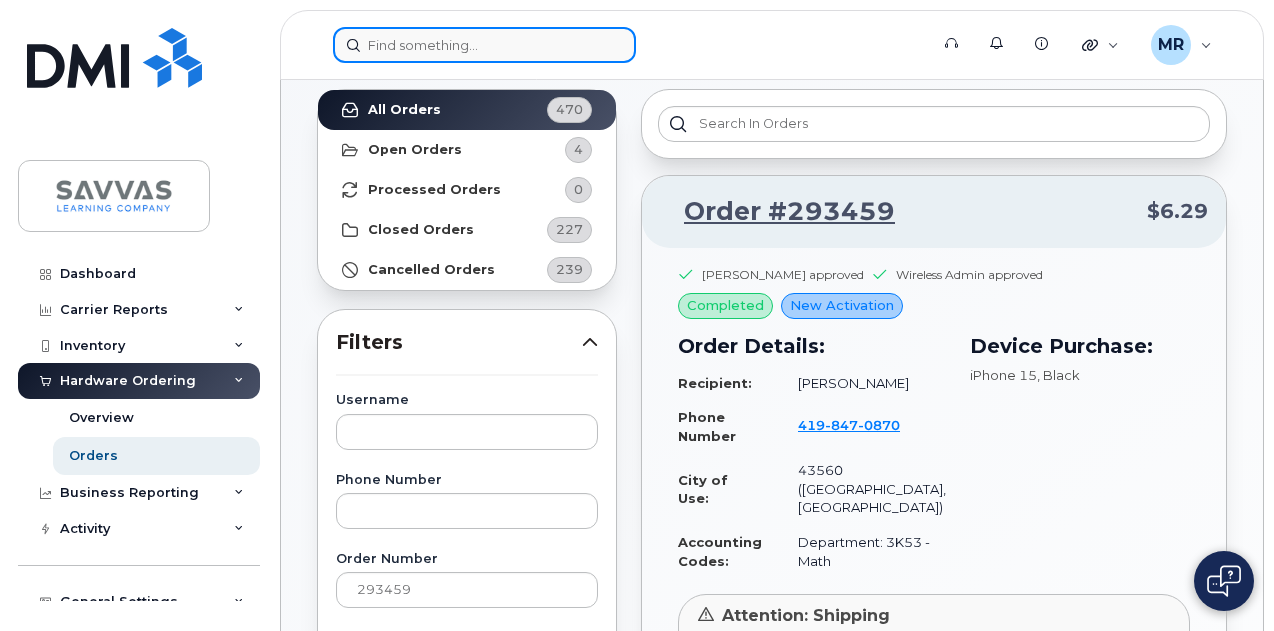 click 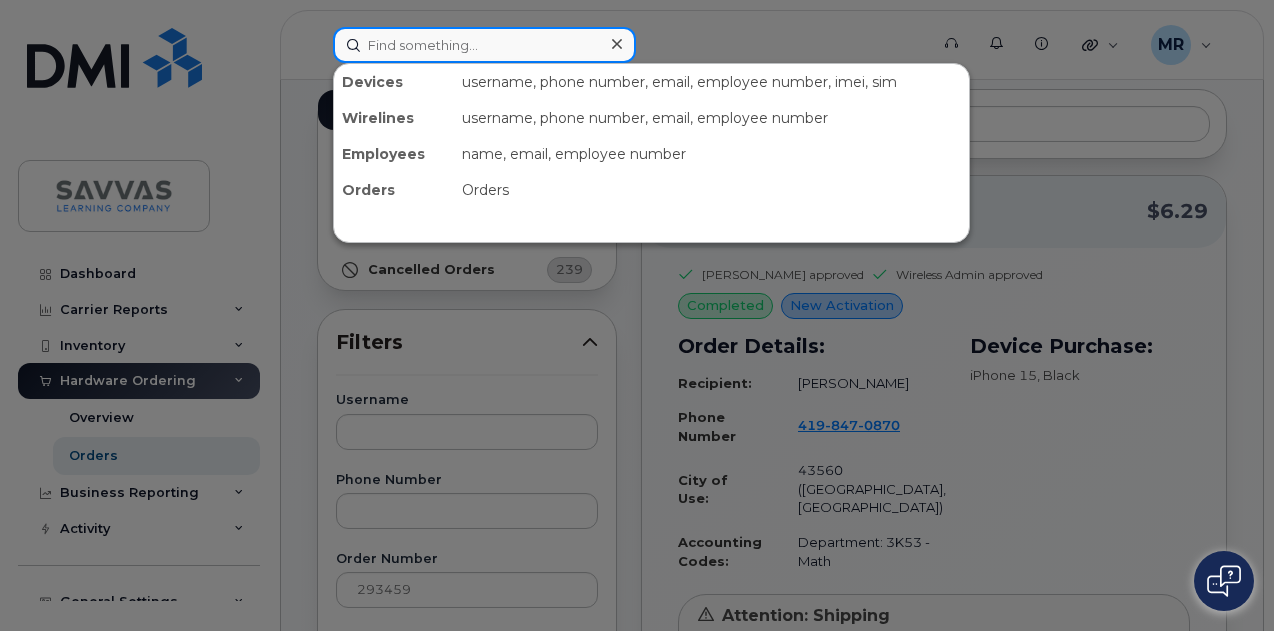 paste on "3136990755" 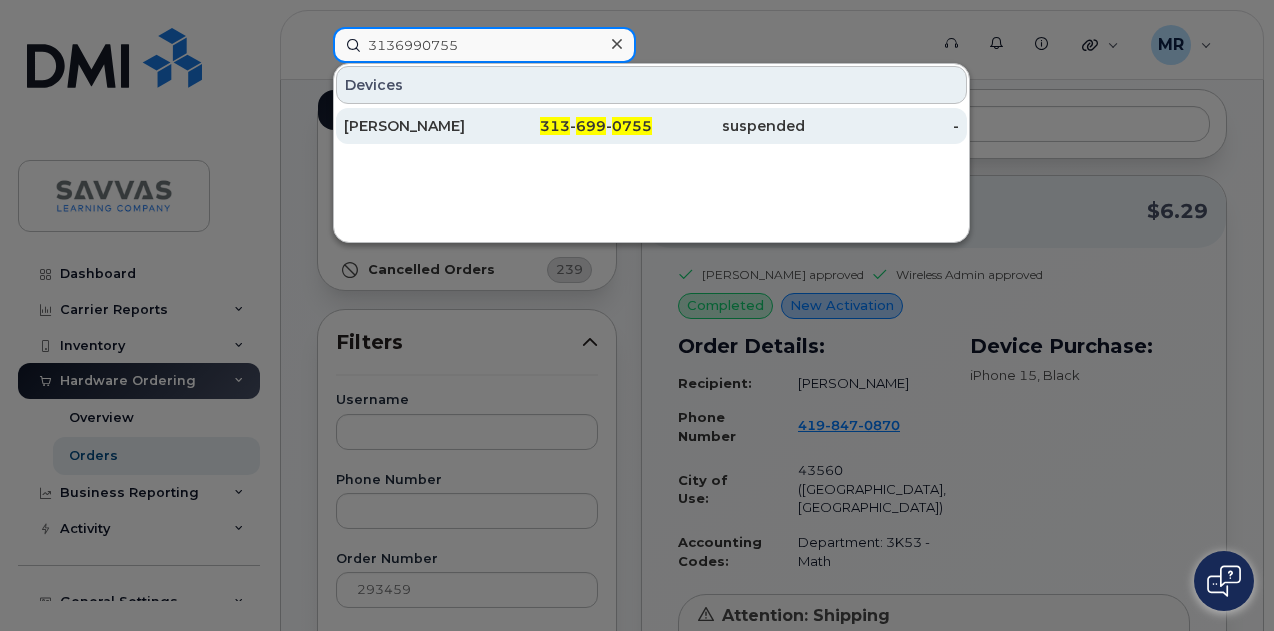 type on "3136990755" 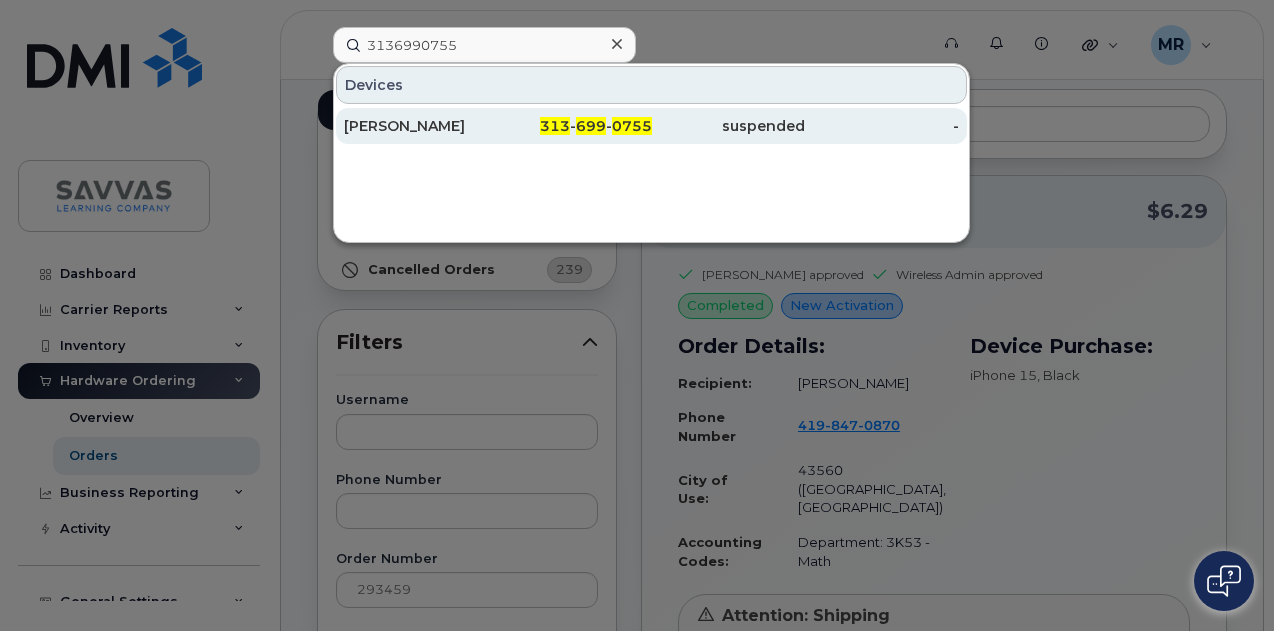 click on "Patrice Simpson" 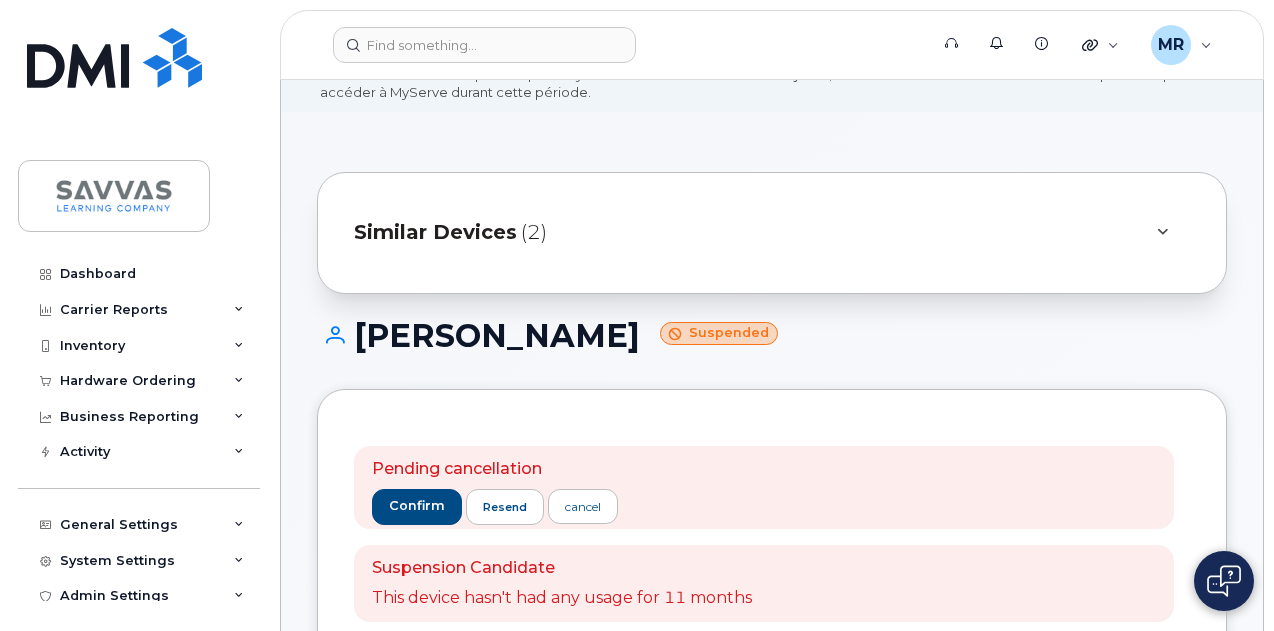 scroll, scrollTop: 0, scrollLeft: 0, axis: both 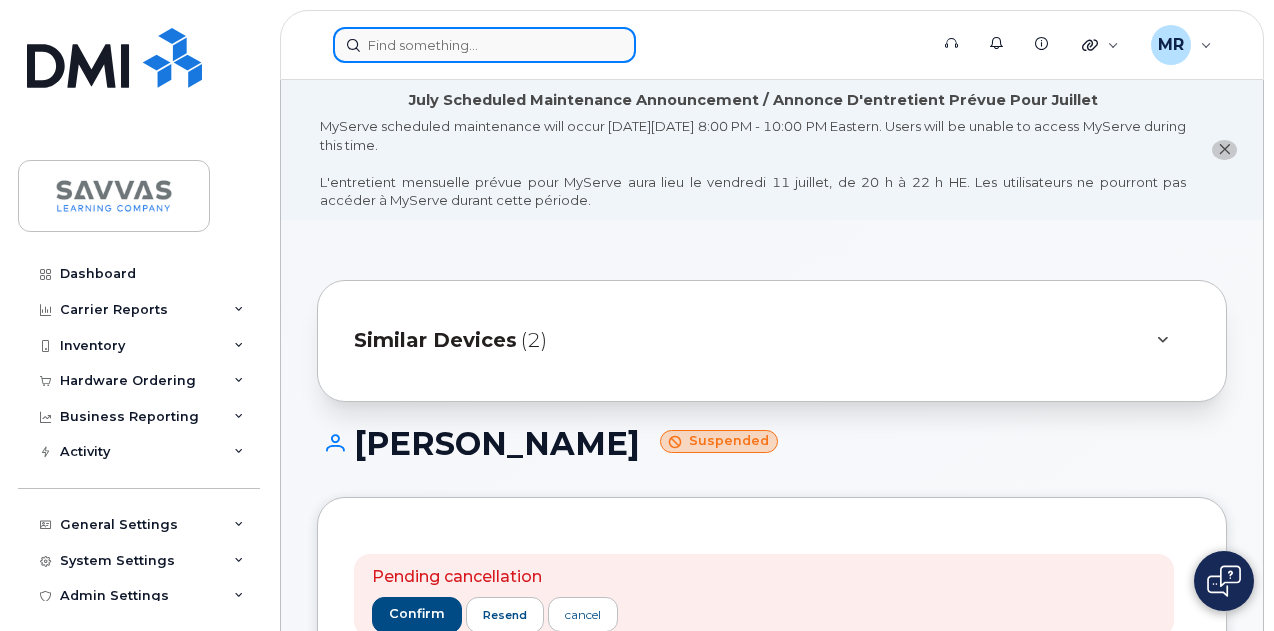 click at bounding box center (484, 45) 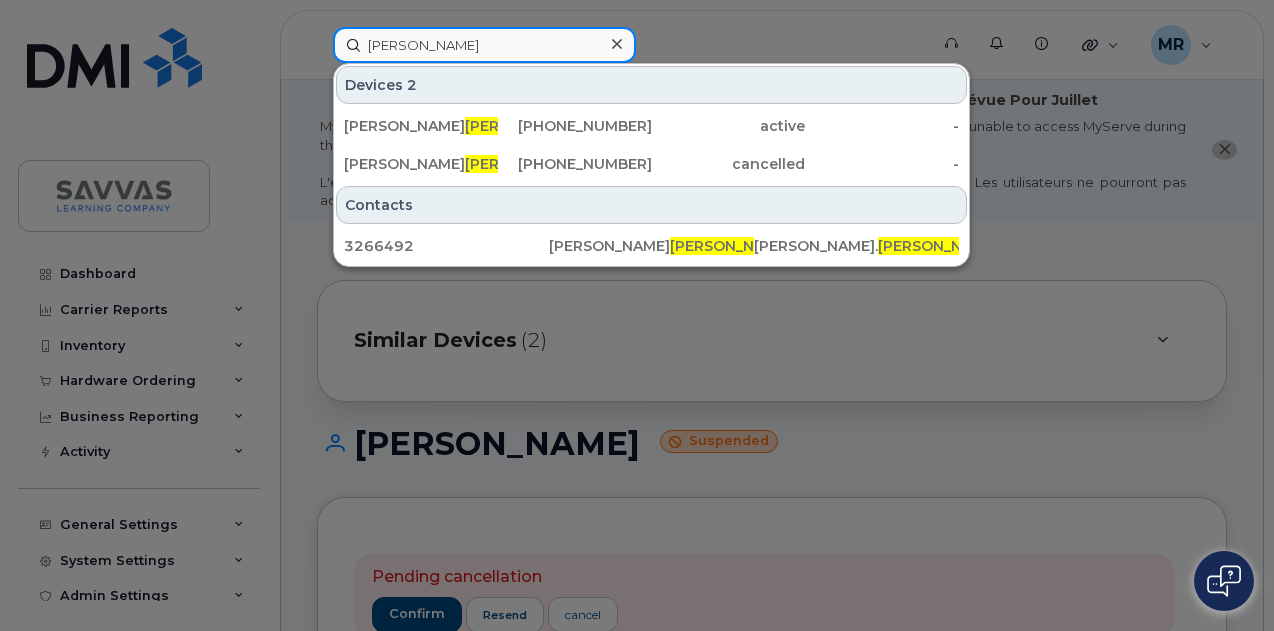 type on "[PERSON_NAME]" 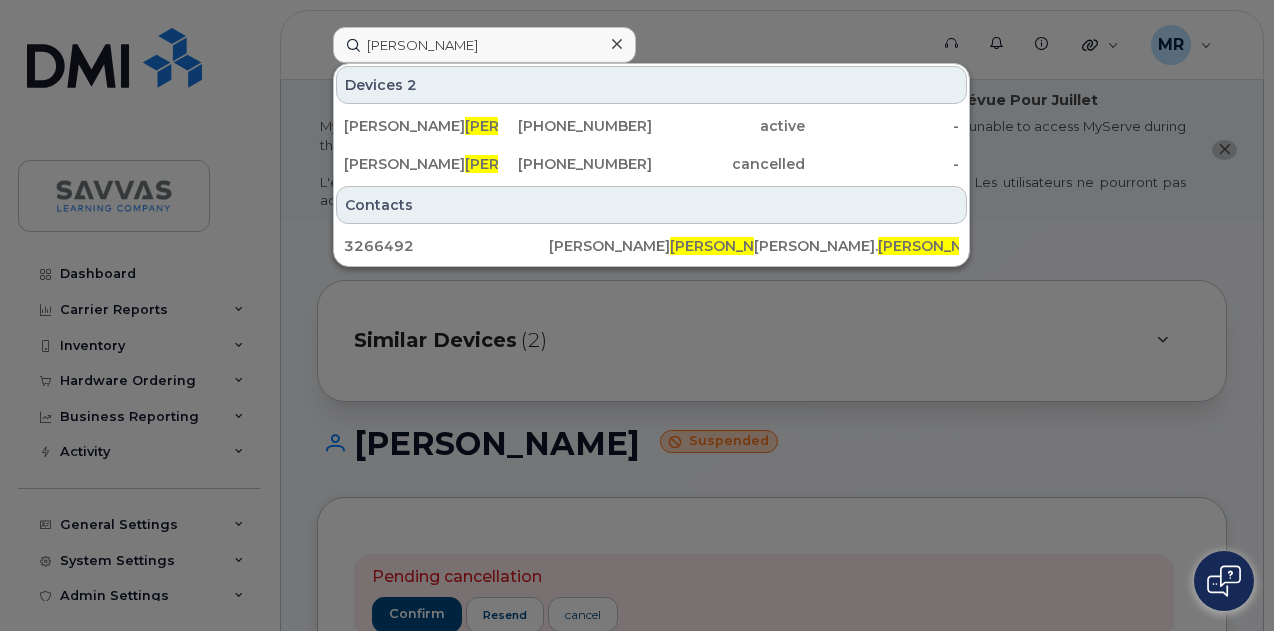 click at bounding box center [637, 315] 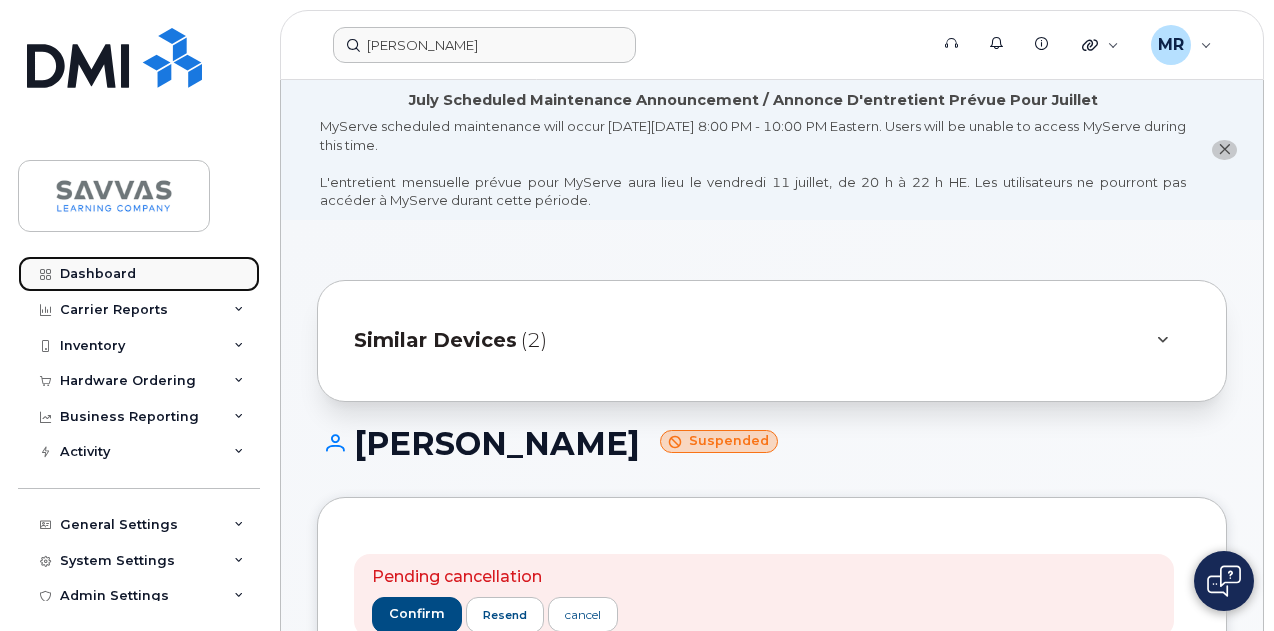 drag, startPoint x: 135, startPoint y: 270, endPoint x: 171, endPoint y: 279, distance: 37.107952 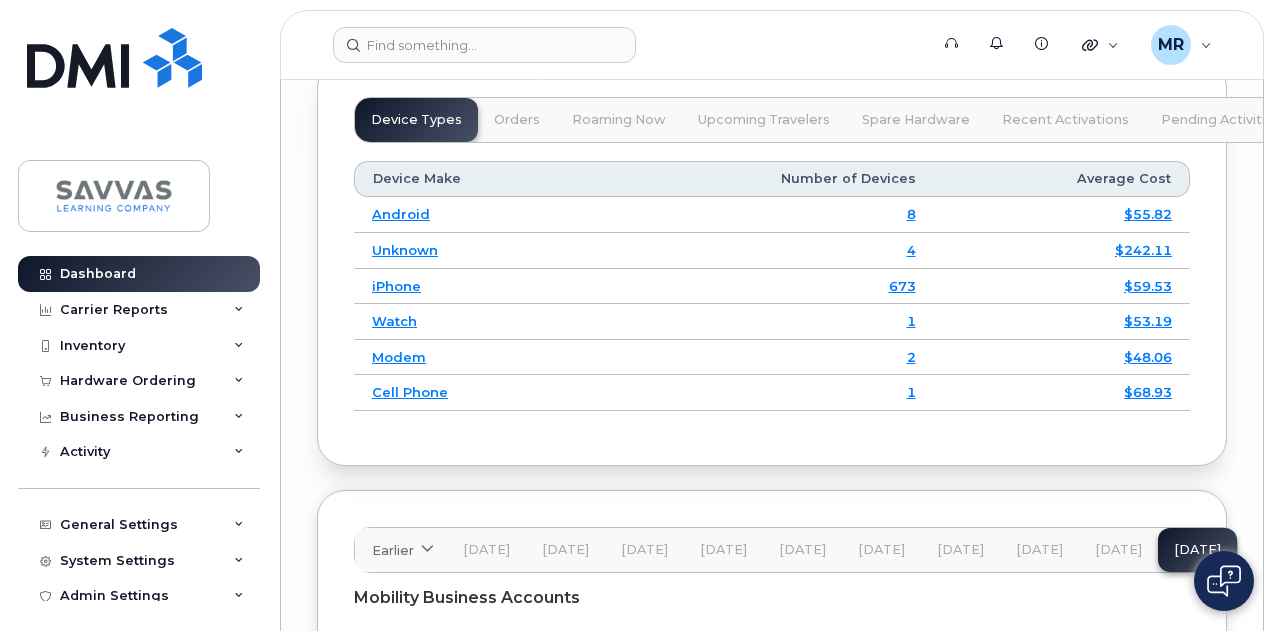 scroll, scrollTop: 2700, scrollLeft: 0, axis: vertical 